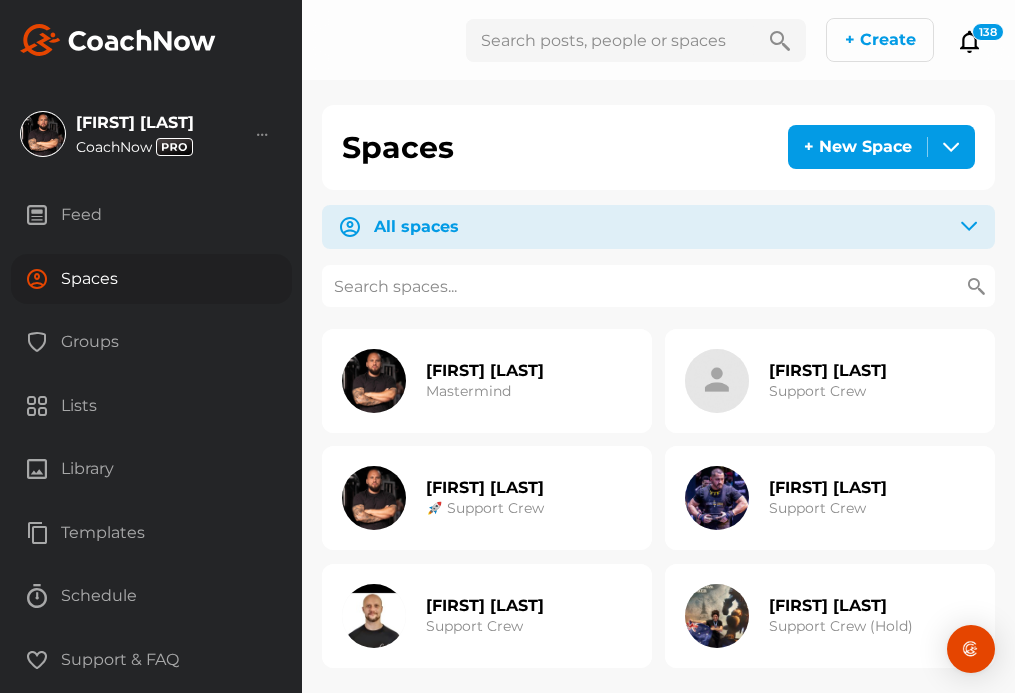 scroll, scrollTop: 0, scrollLeft: 0, axis: both 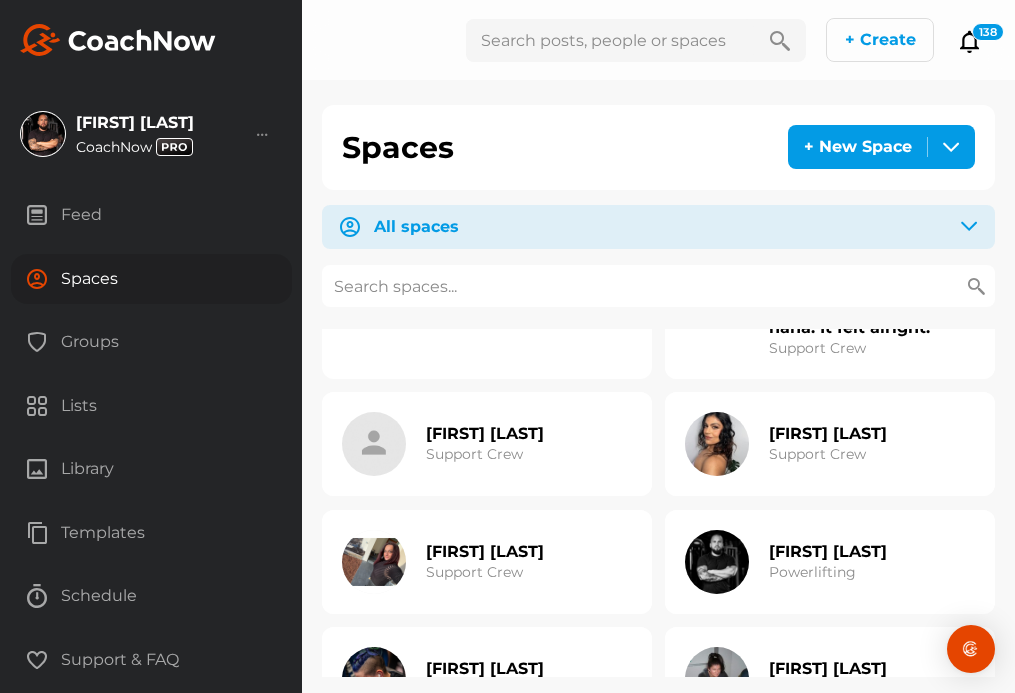 click on "[FIRST] [LAST]" at bounding box center [485, 1373] 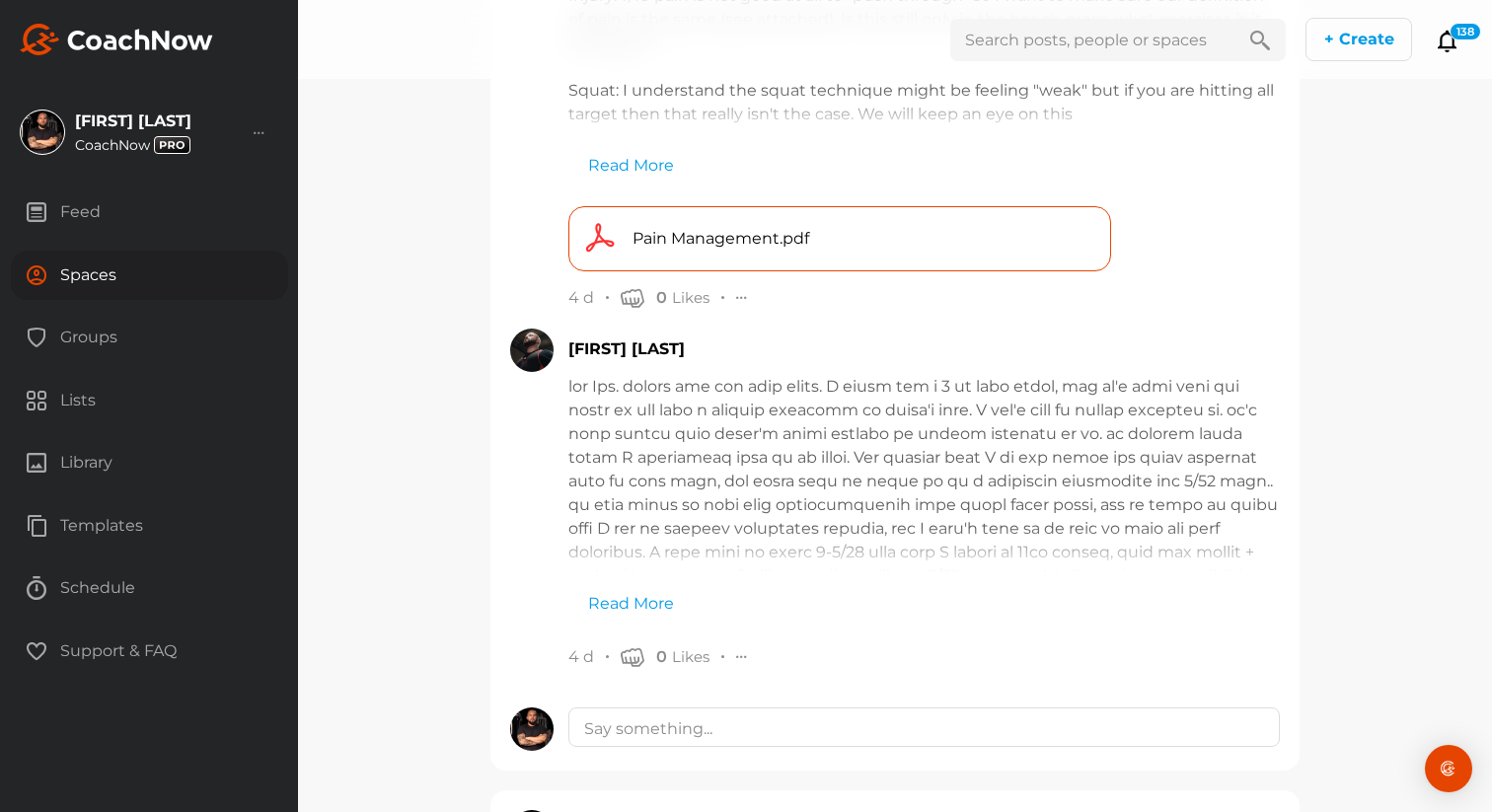 scroll, scrollTop: 2040, scrollLeft: 0, axis: vertical 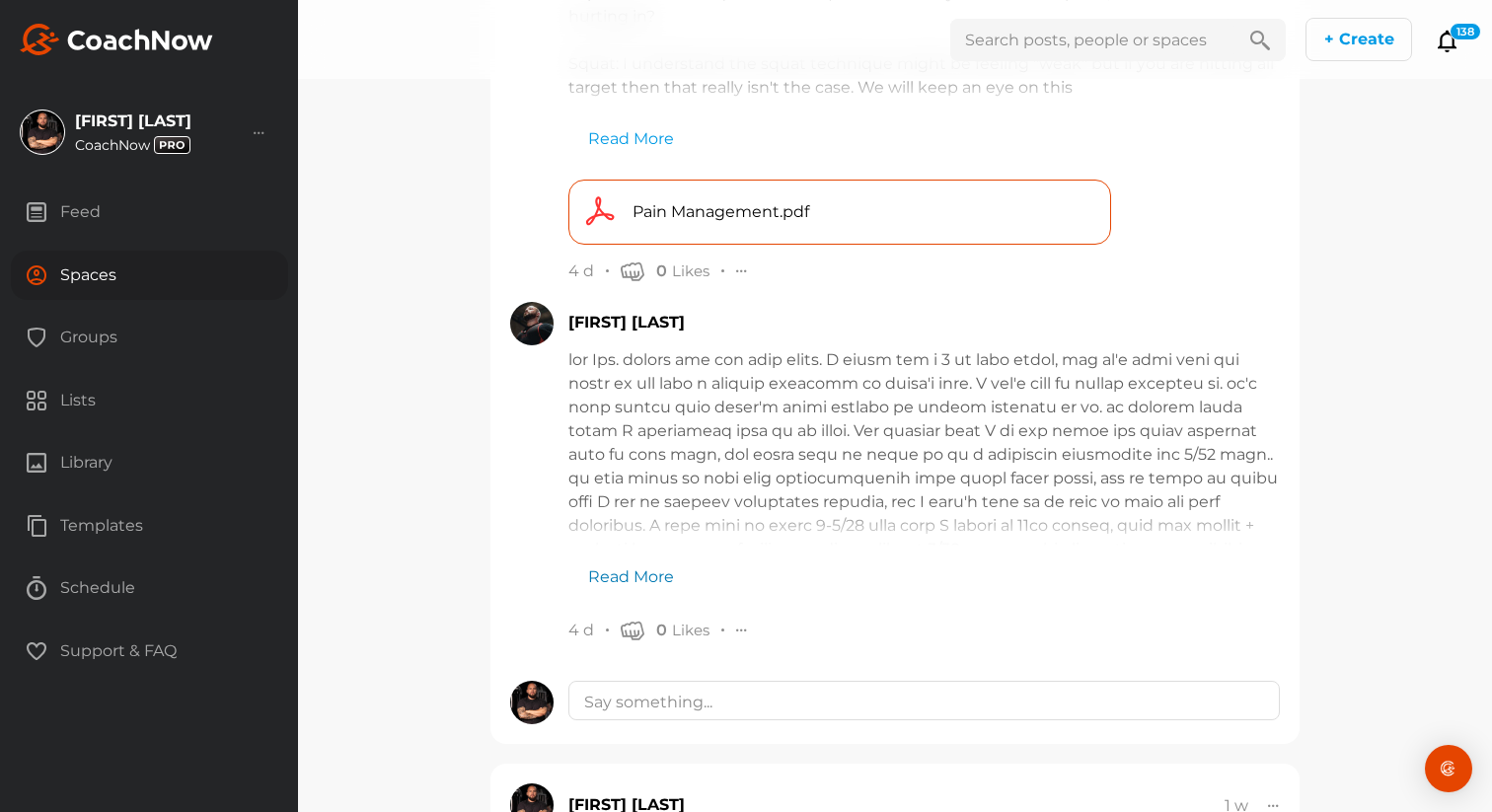 click on "Read More" 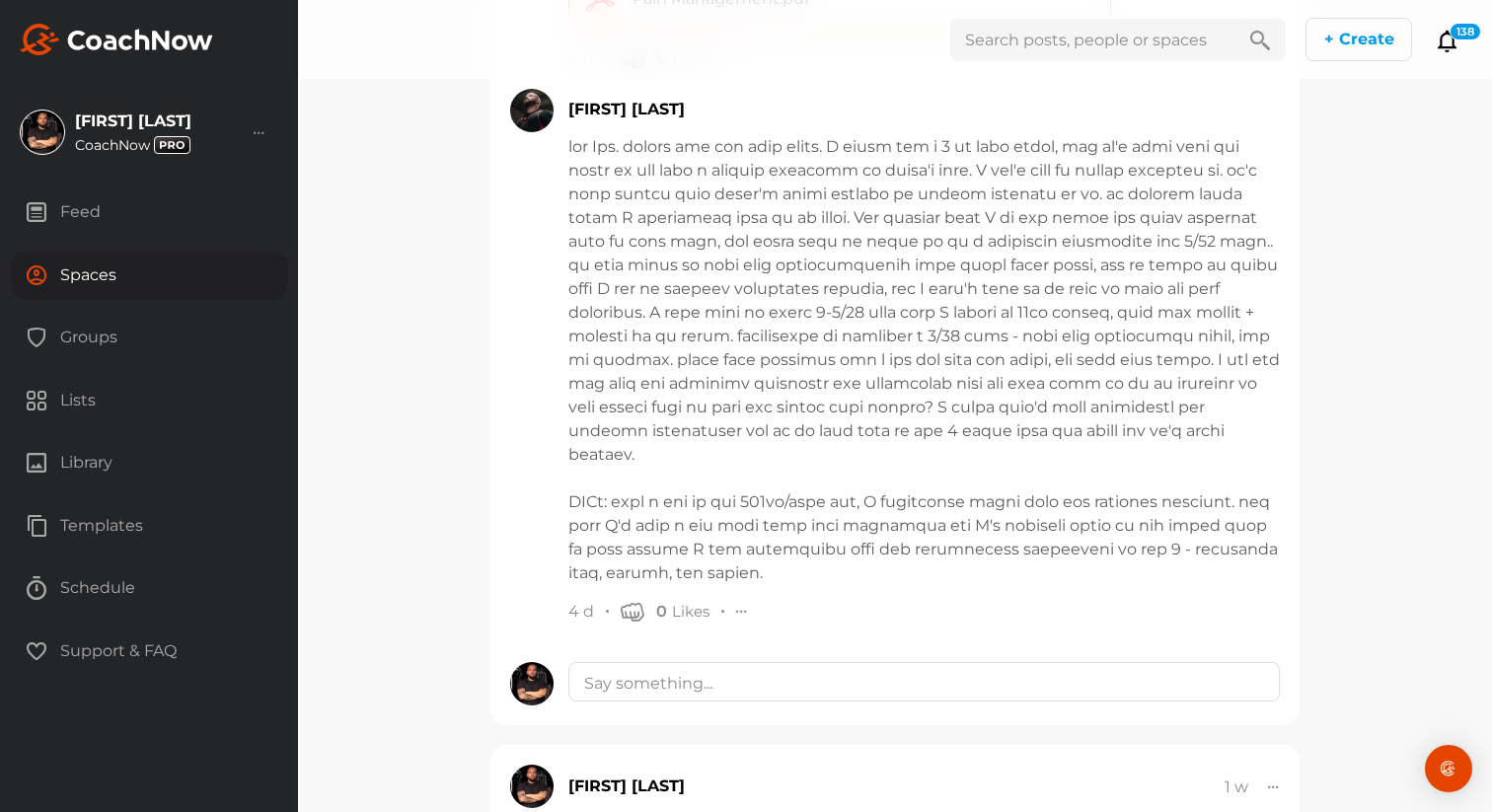 scroll, scrollTop: 2259, scrollLeft: 0, axis: vertical 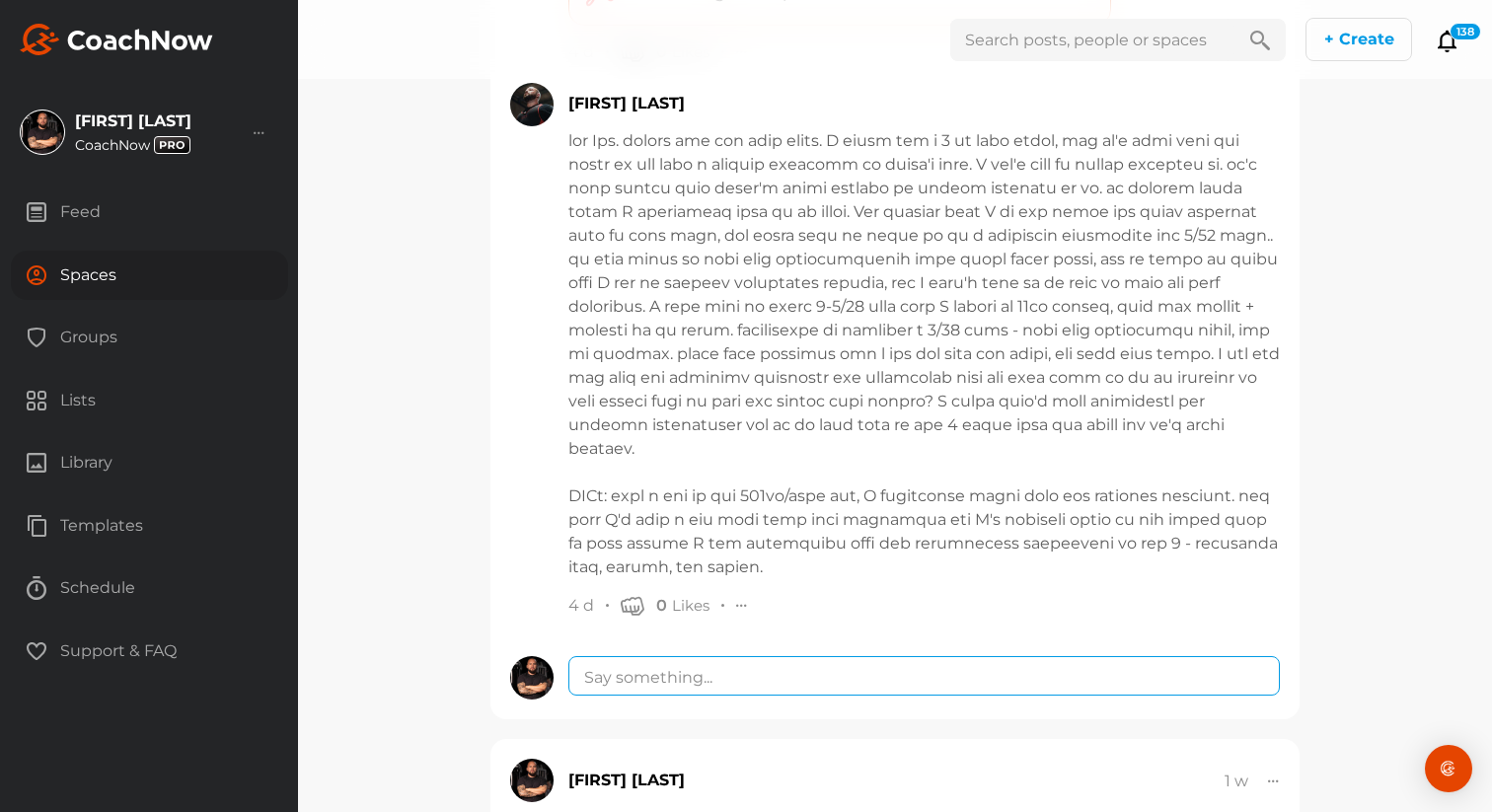 click 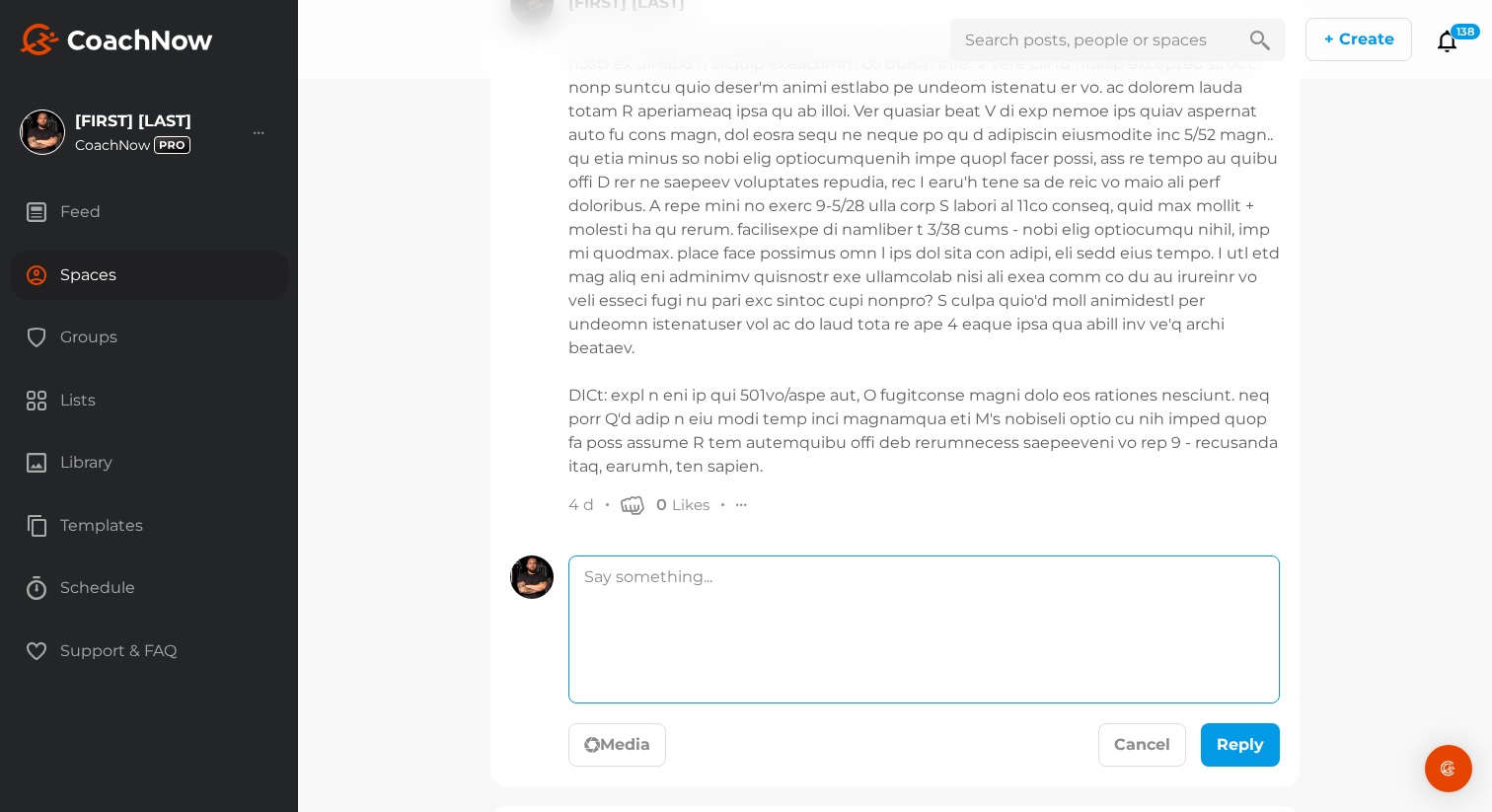scroll, scrollTop: 2381, scrollLeft: 0, axis: vertical 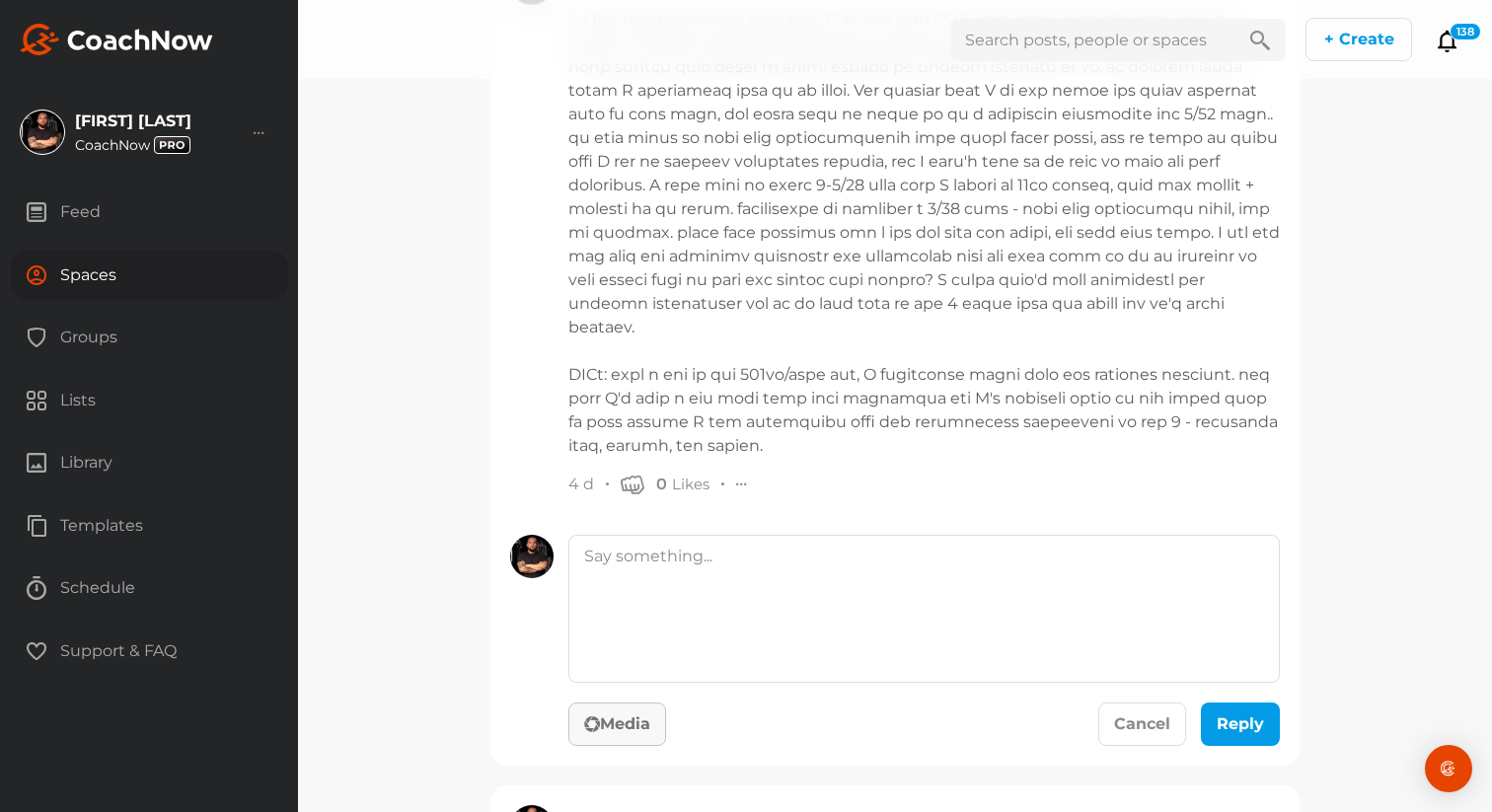 click on "Media" 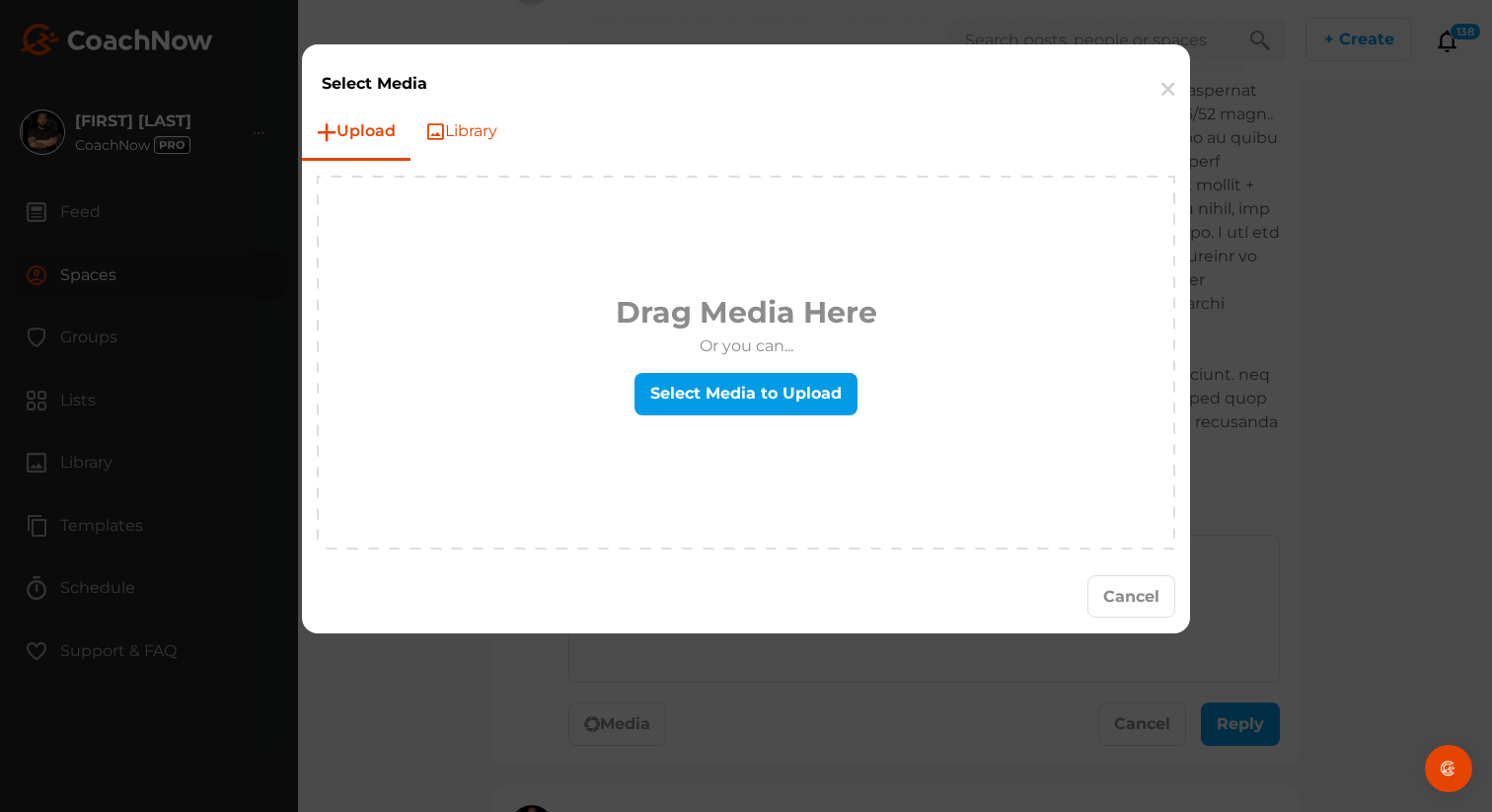 click on "Library" at bounding box center (461, 131) 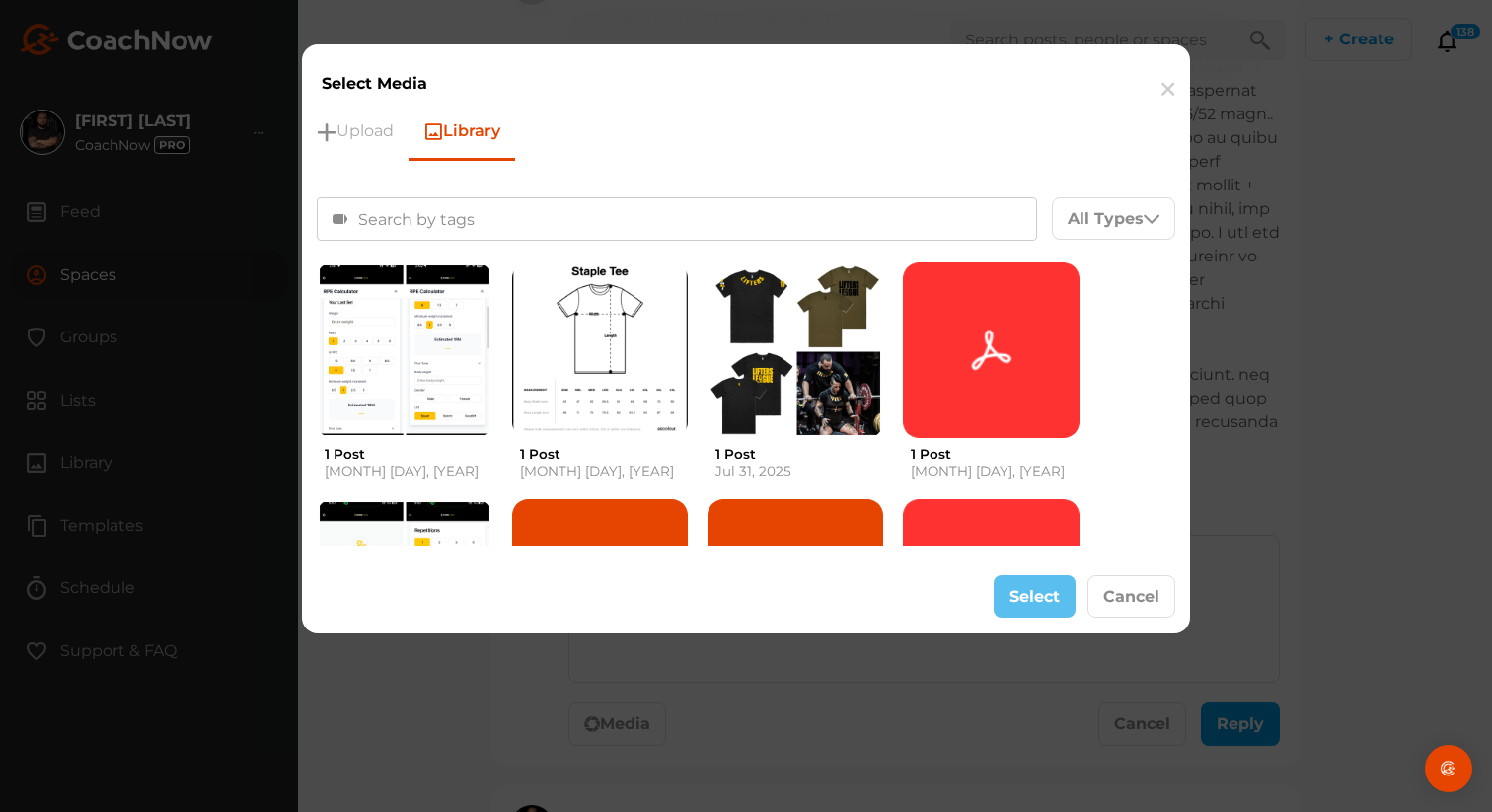 click at bounding box center (677, 219) 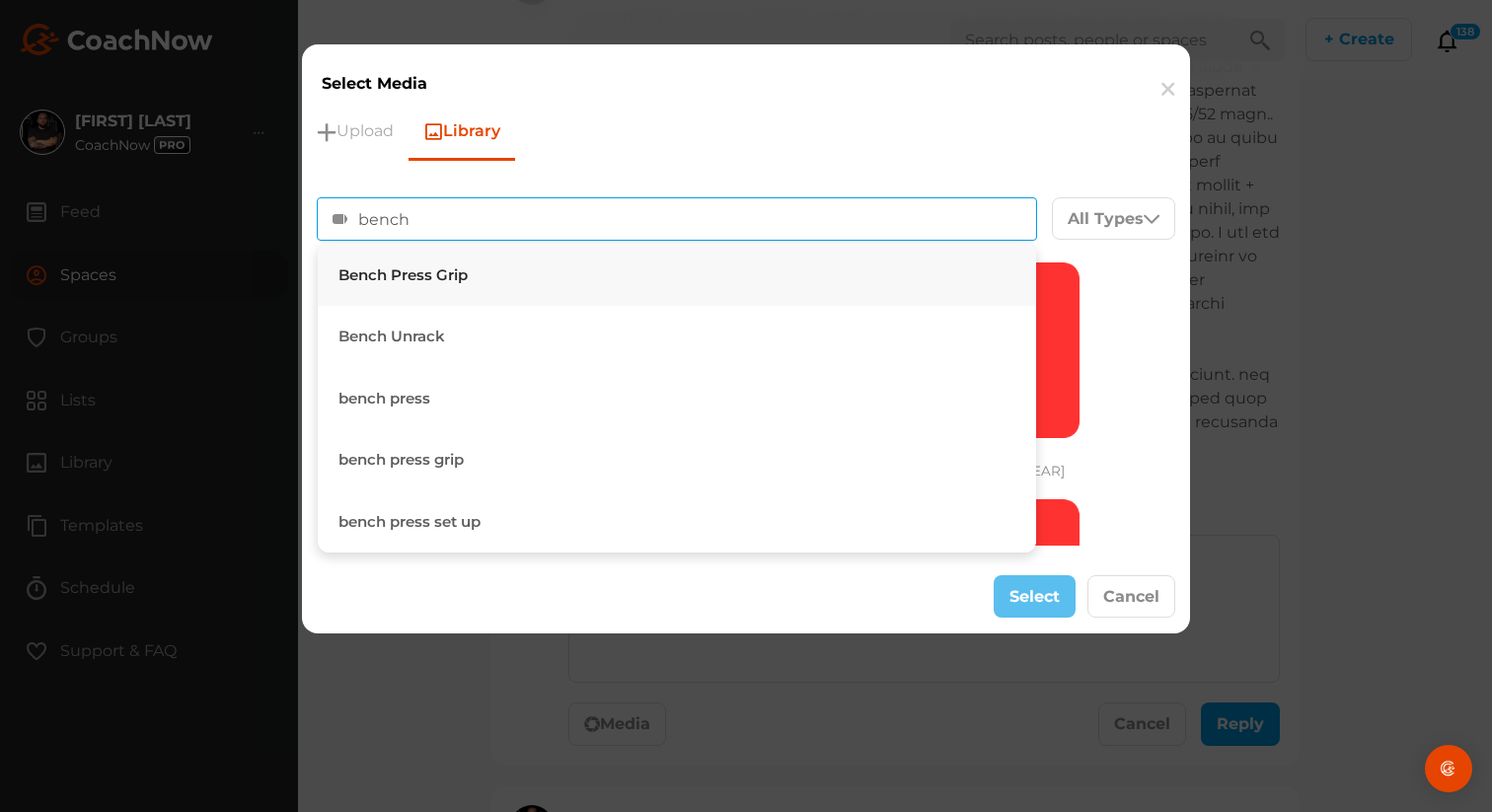 type on "bench" 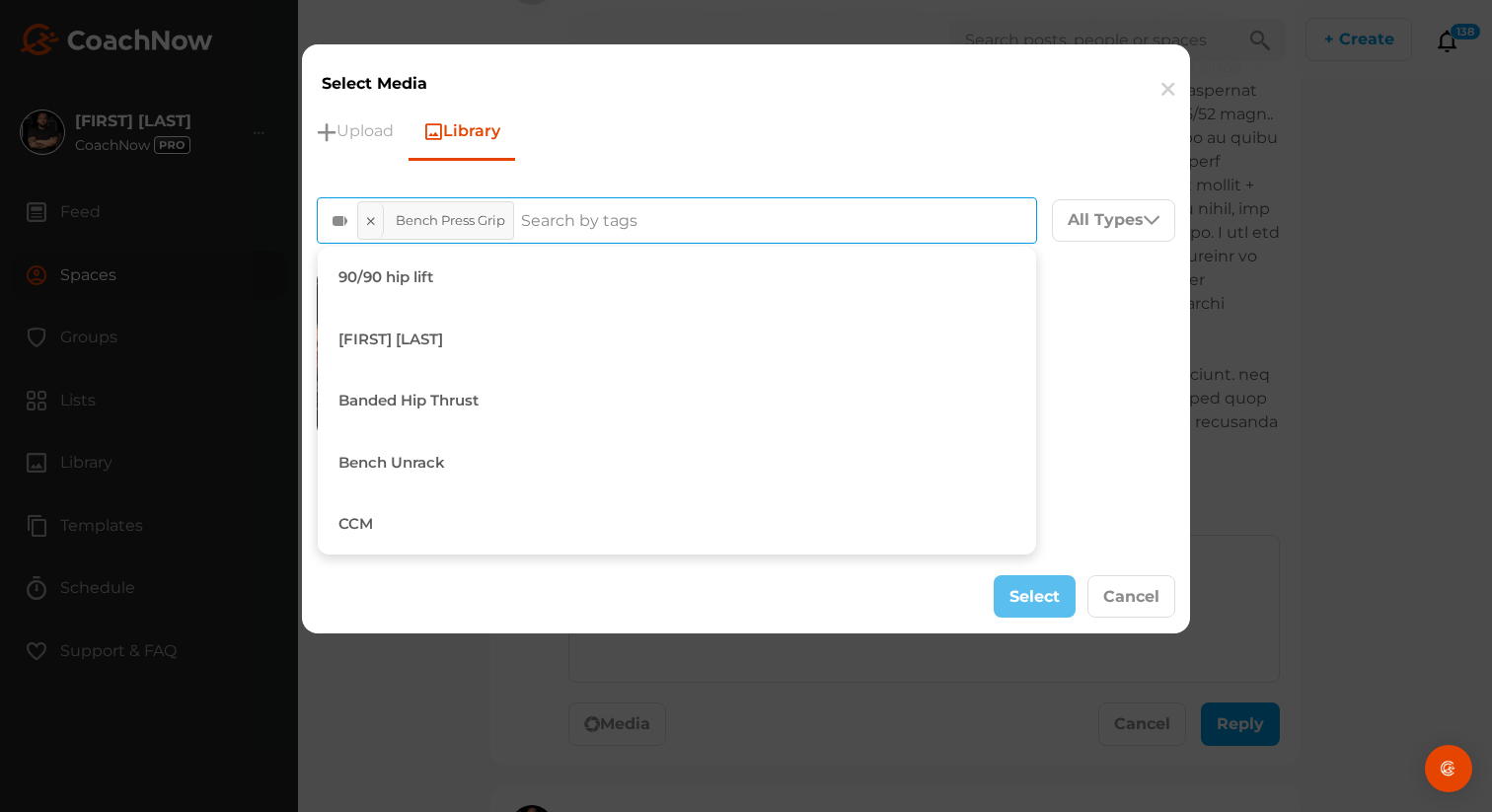click on "Upload
Library
Bench Press Grip
90/90 hip lift
Ana Robinson
Banded Hip Thrust
Bench Unrack
CCM
All Types
Filter By
Video
Audio
Images" at bounding box center [746, 332] 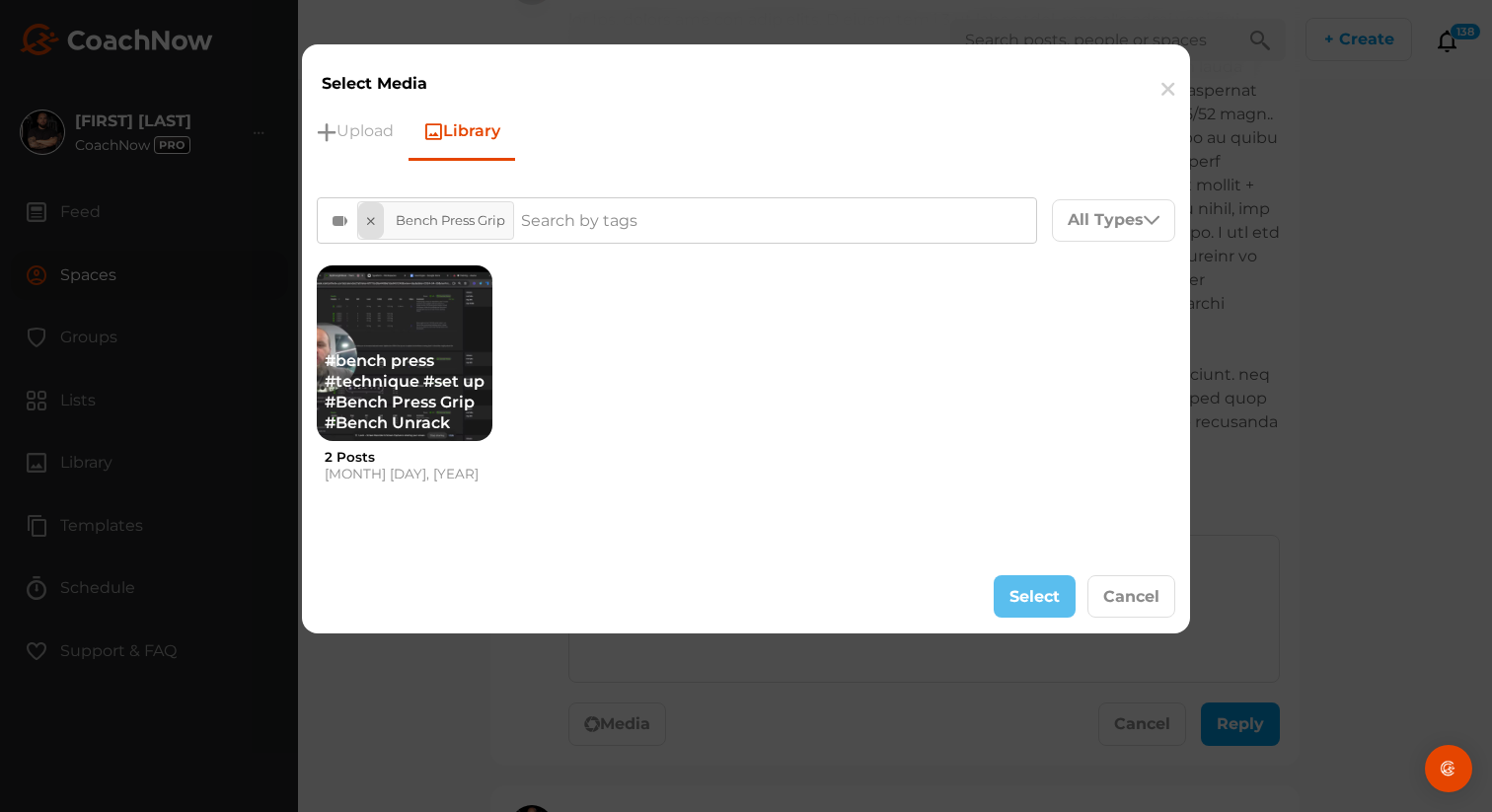 click at bounding box center (370, 220) 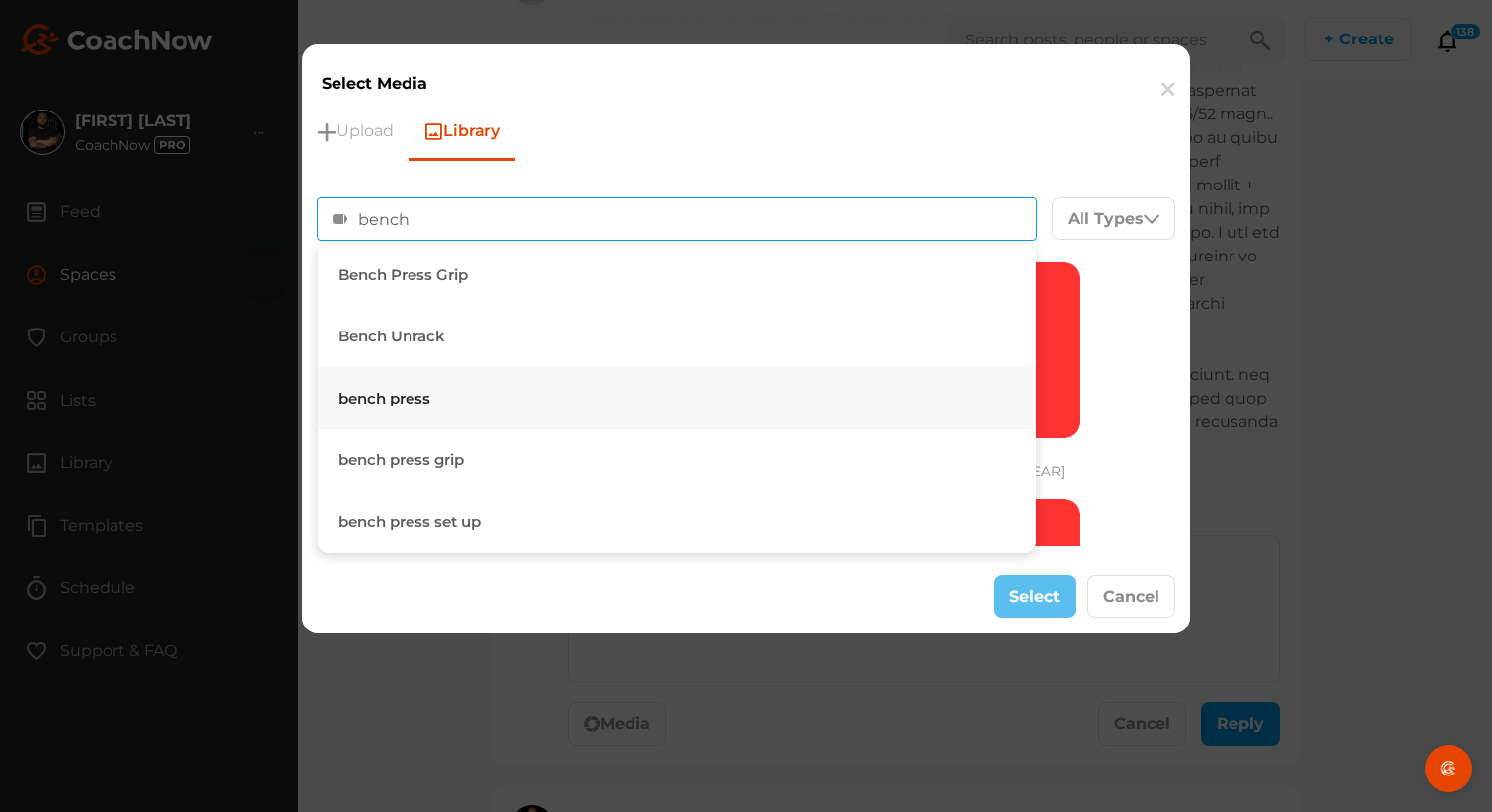 type on "bench" 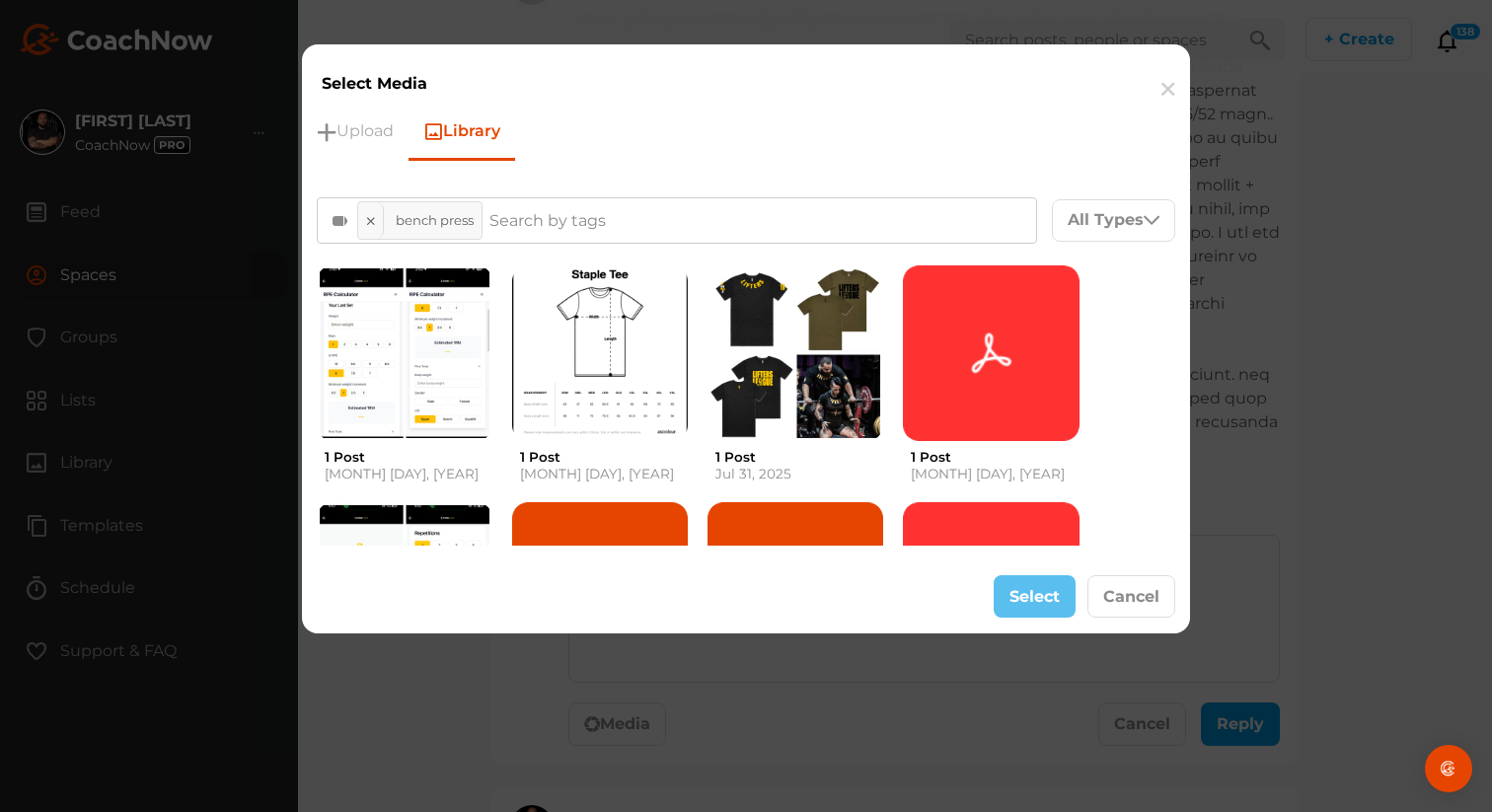 click on "bench press
All Types
Filter By
Video
Audio
Images
Documents
1 Post" at bounding box center (746, 360) 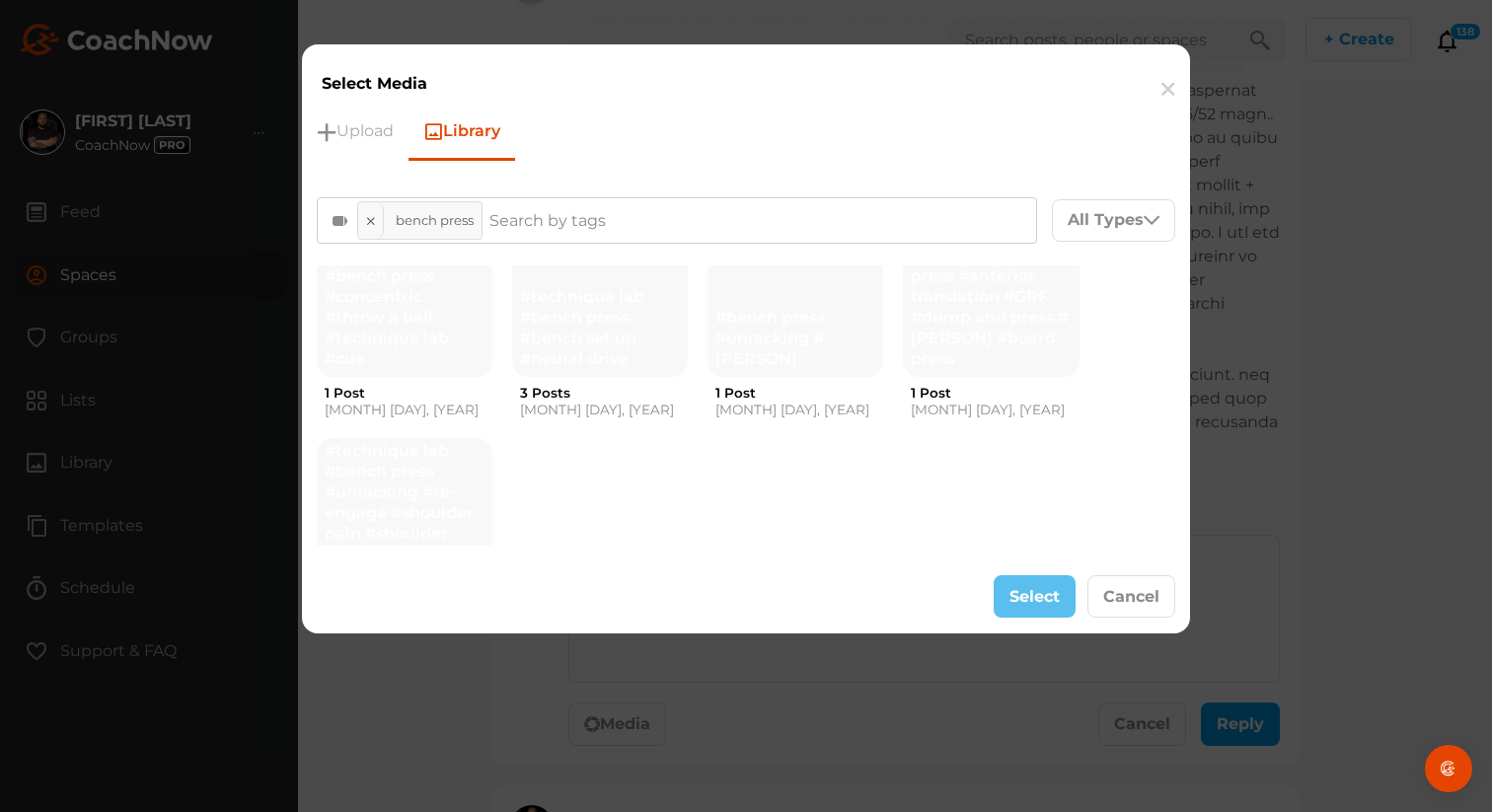 scroll, scrollTop: 456, scrollLeft: 0, axis: vertical 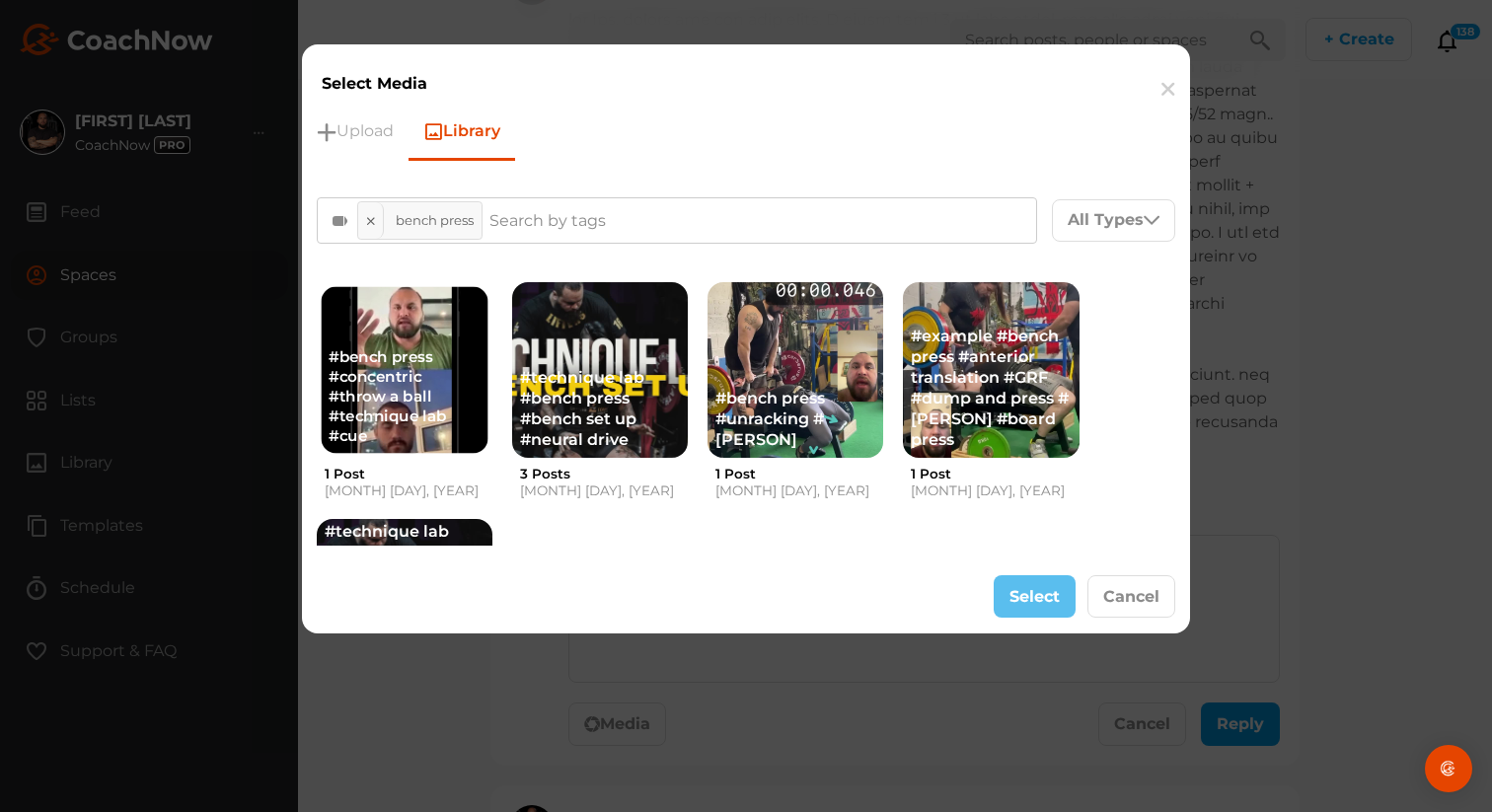 click on "#bench press #concentric #throw a ball #technique lab #cue" at bounding box center [405, 398] 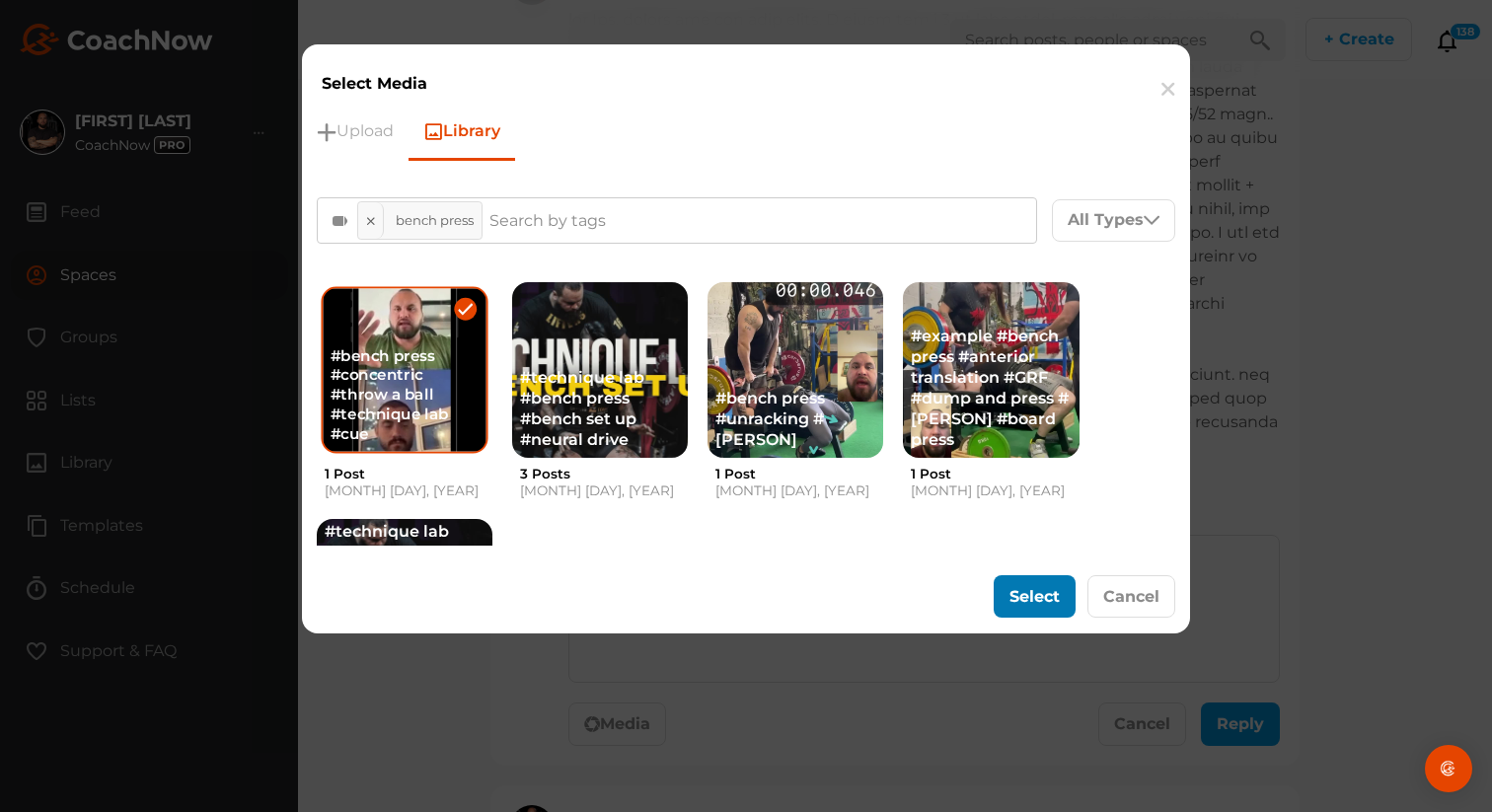 click on "Select" at bounding box center [1034, 596] 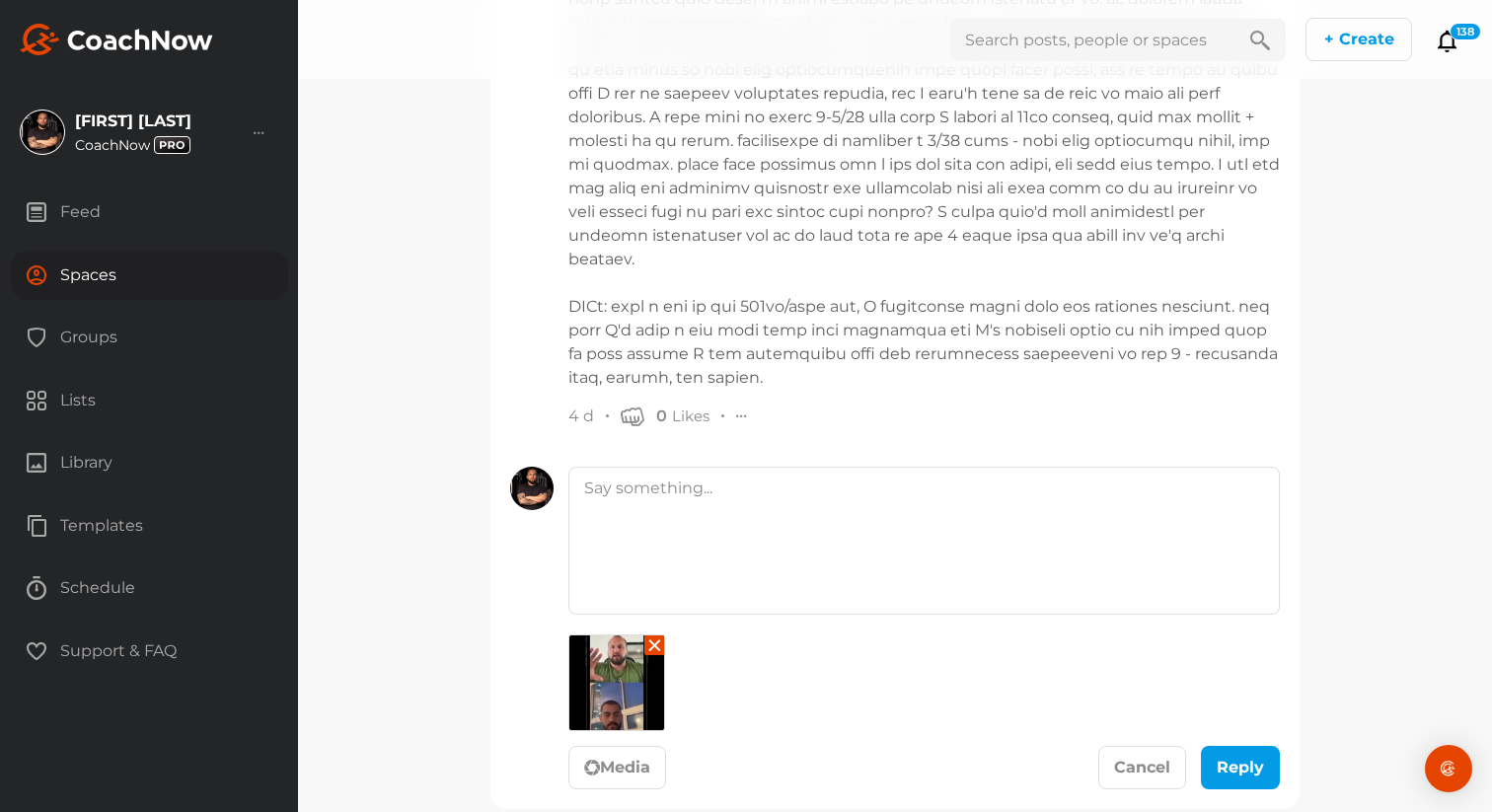 scroll, scrollTop: 2474, scrollLeft: 0, axis: vertical 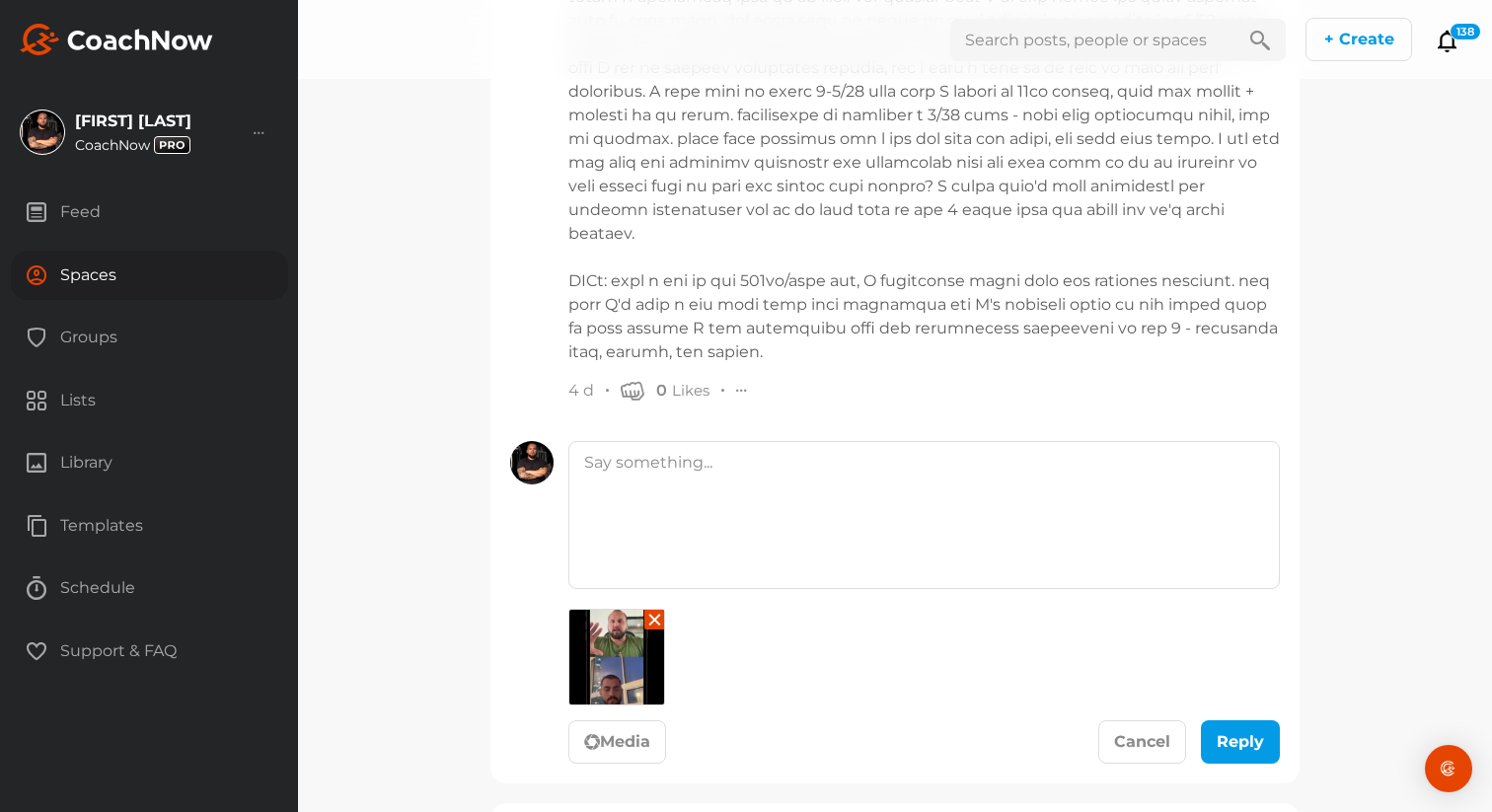 click on "✕" 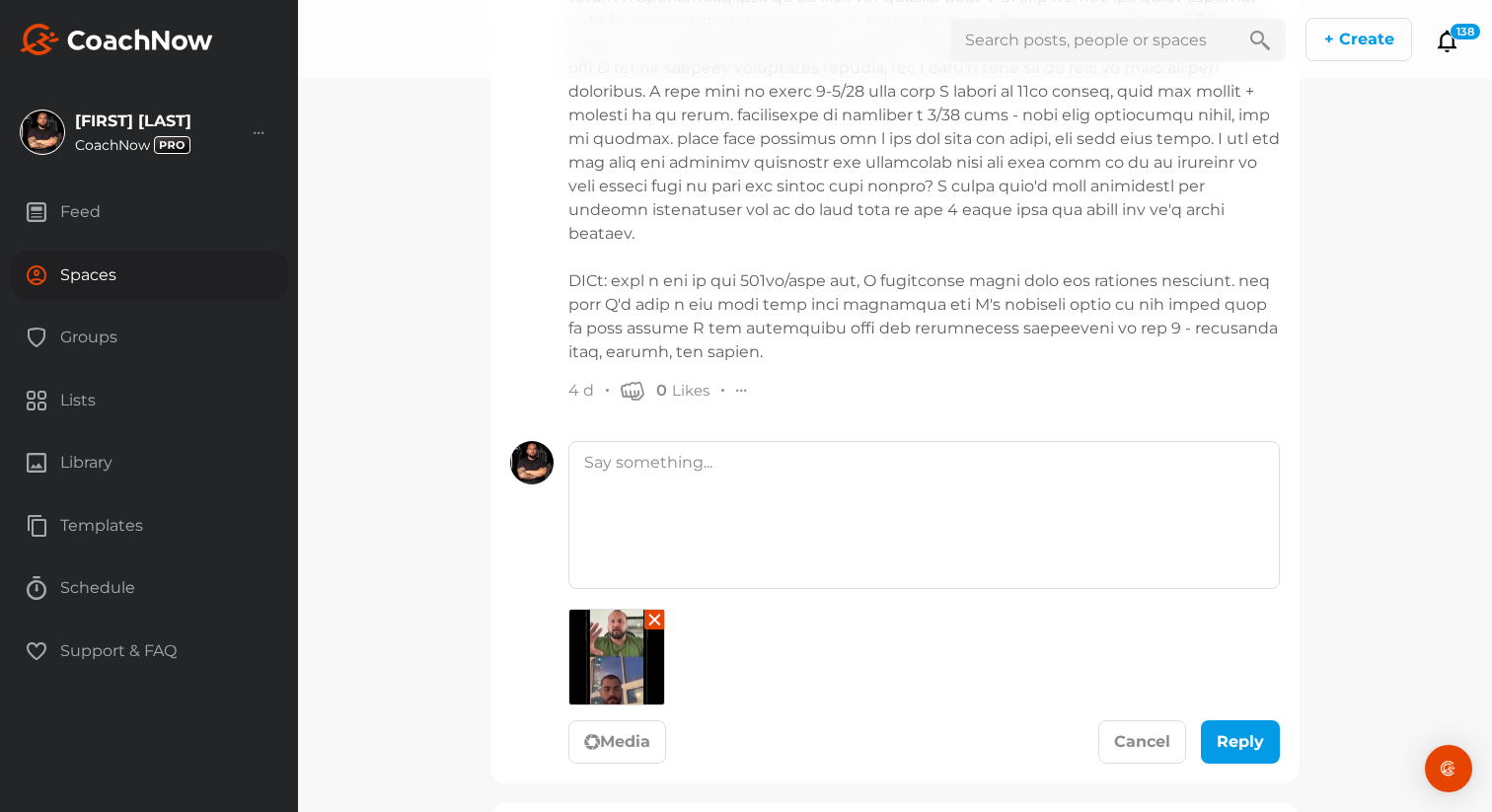 drag, startPoint x: 91, startPoint y: 474, endPoint x: 600, endPoint y: 2, distance: 694.16497 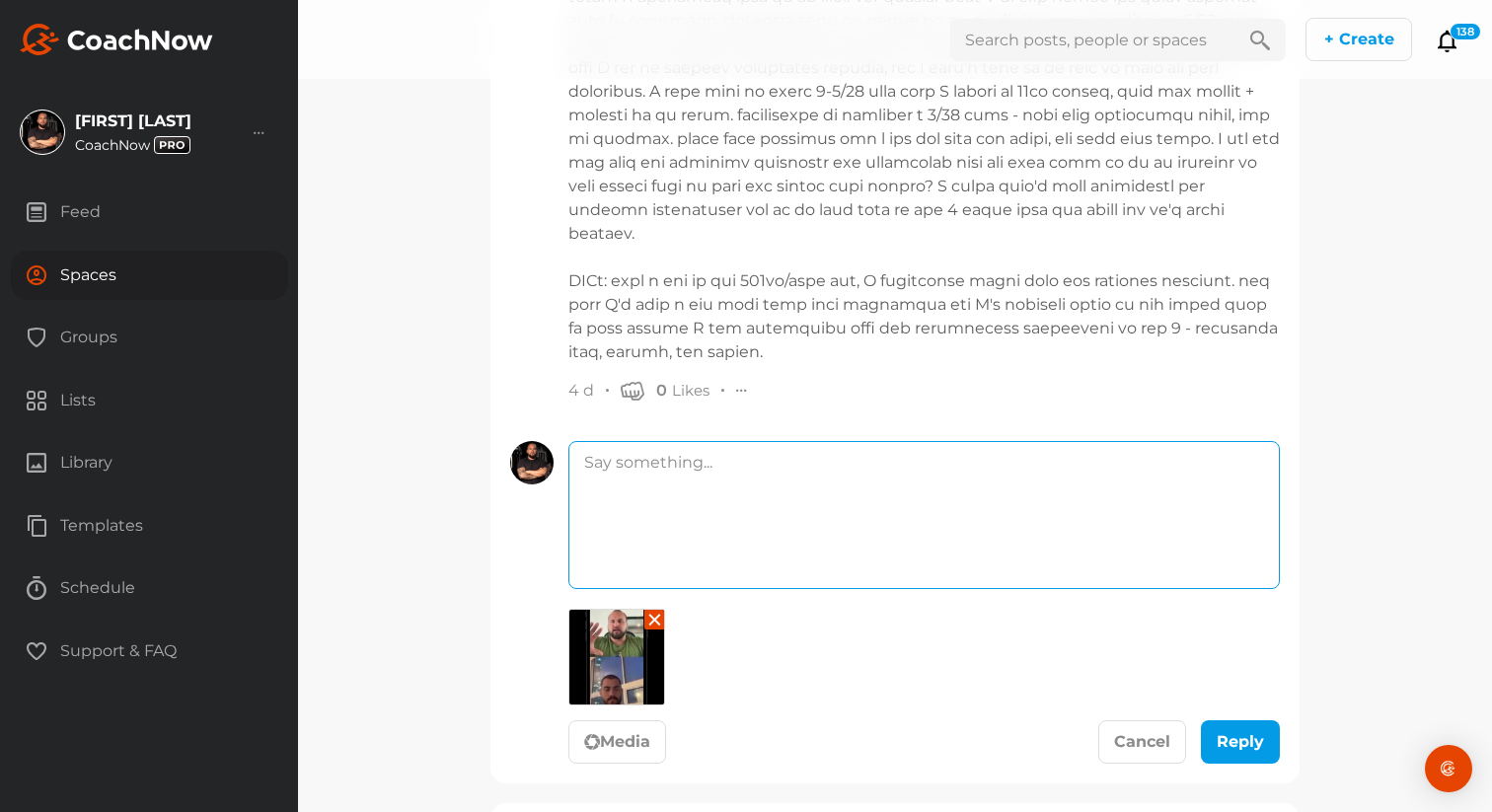click 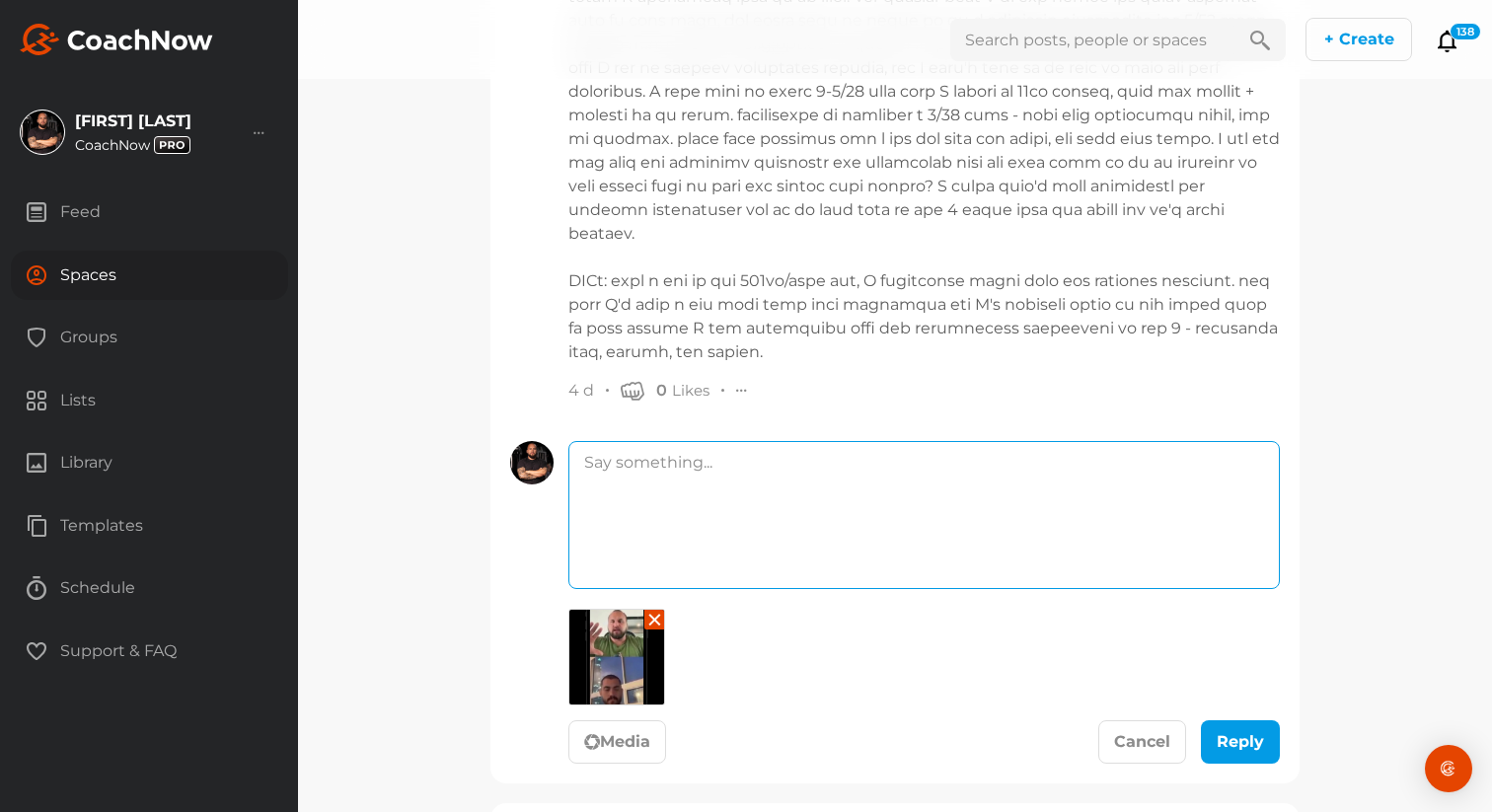 click 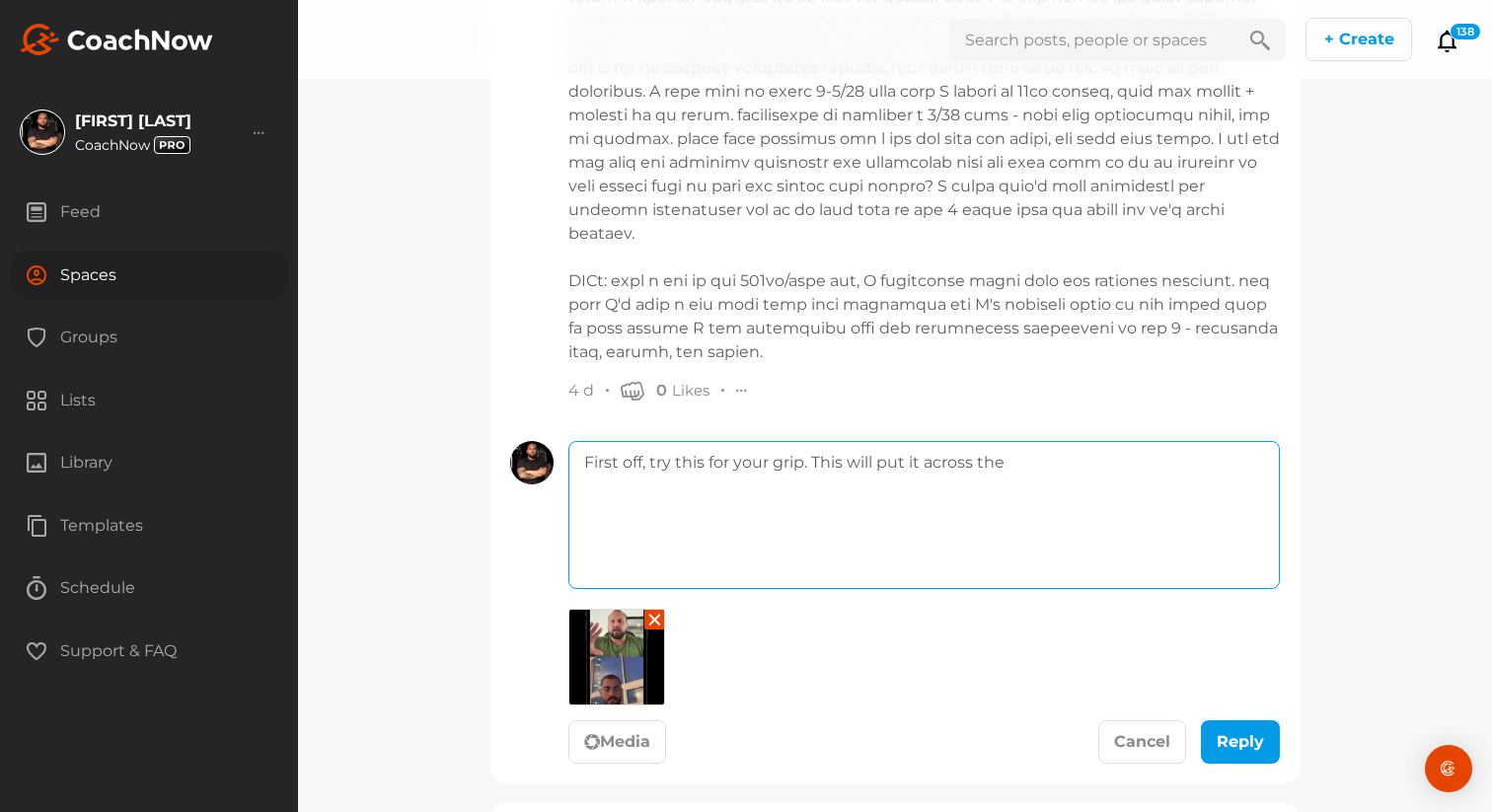 type on "First off, try this for your grip. This will put it across the" 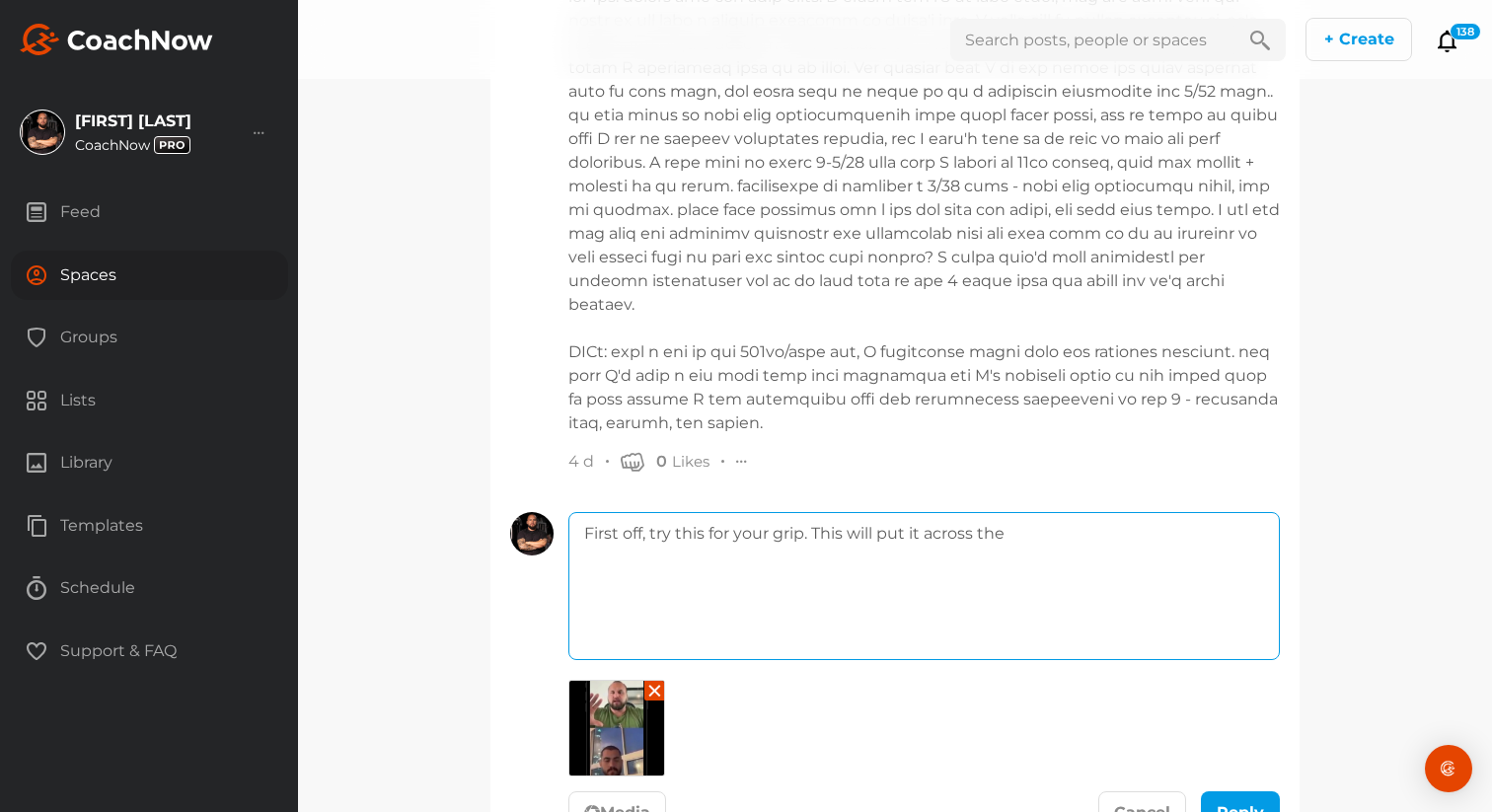 scroll, scrollTop: 2397, scrollLeft: 0, axis: vertical 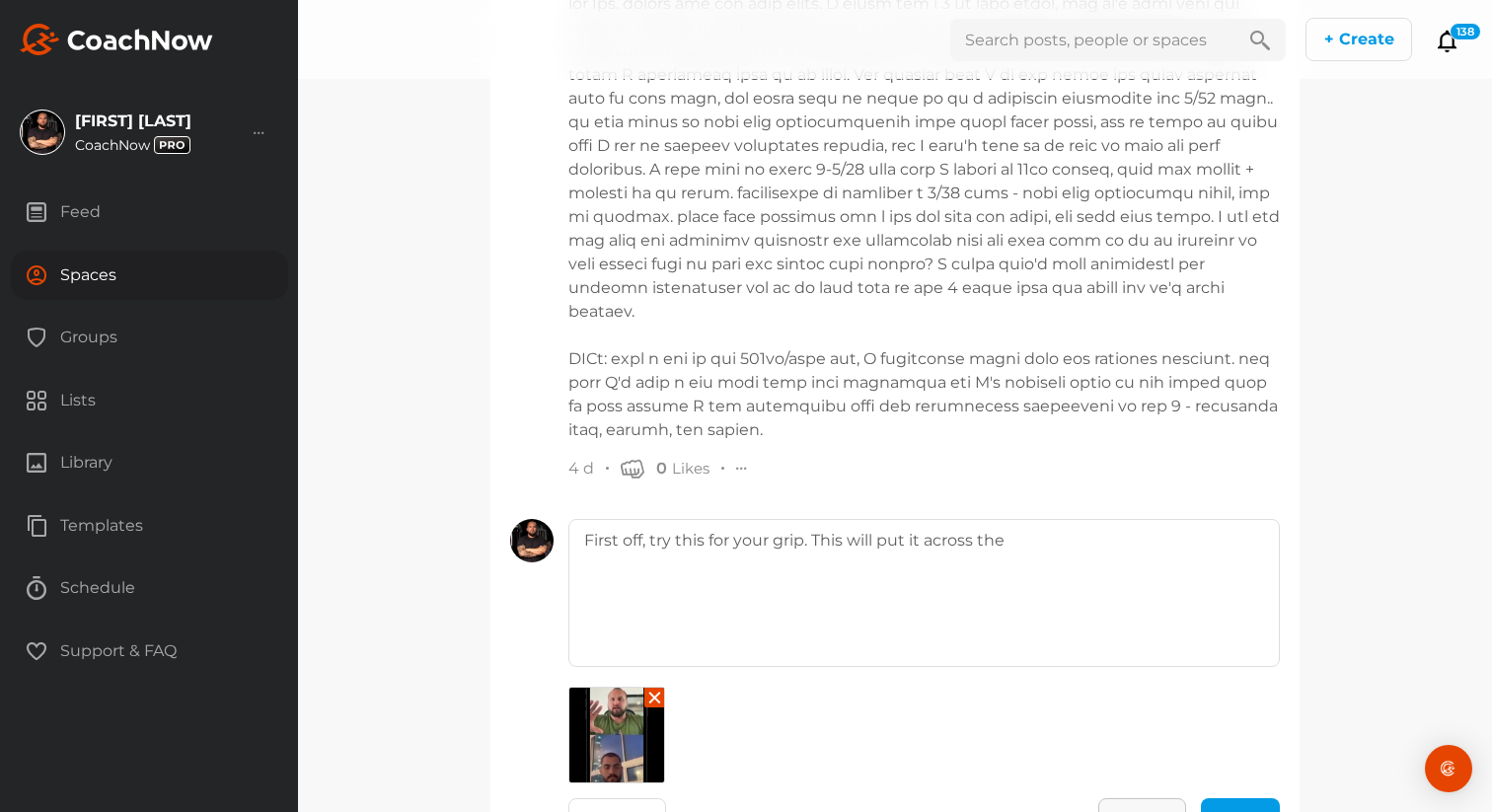 click on "Cancel" 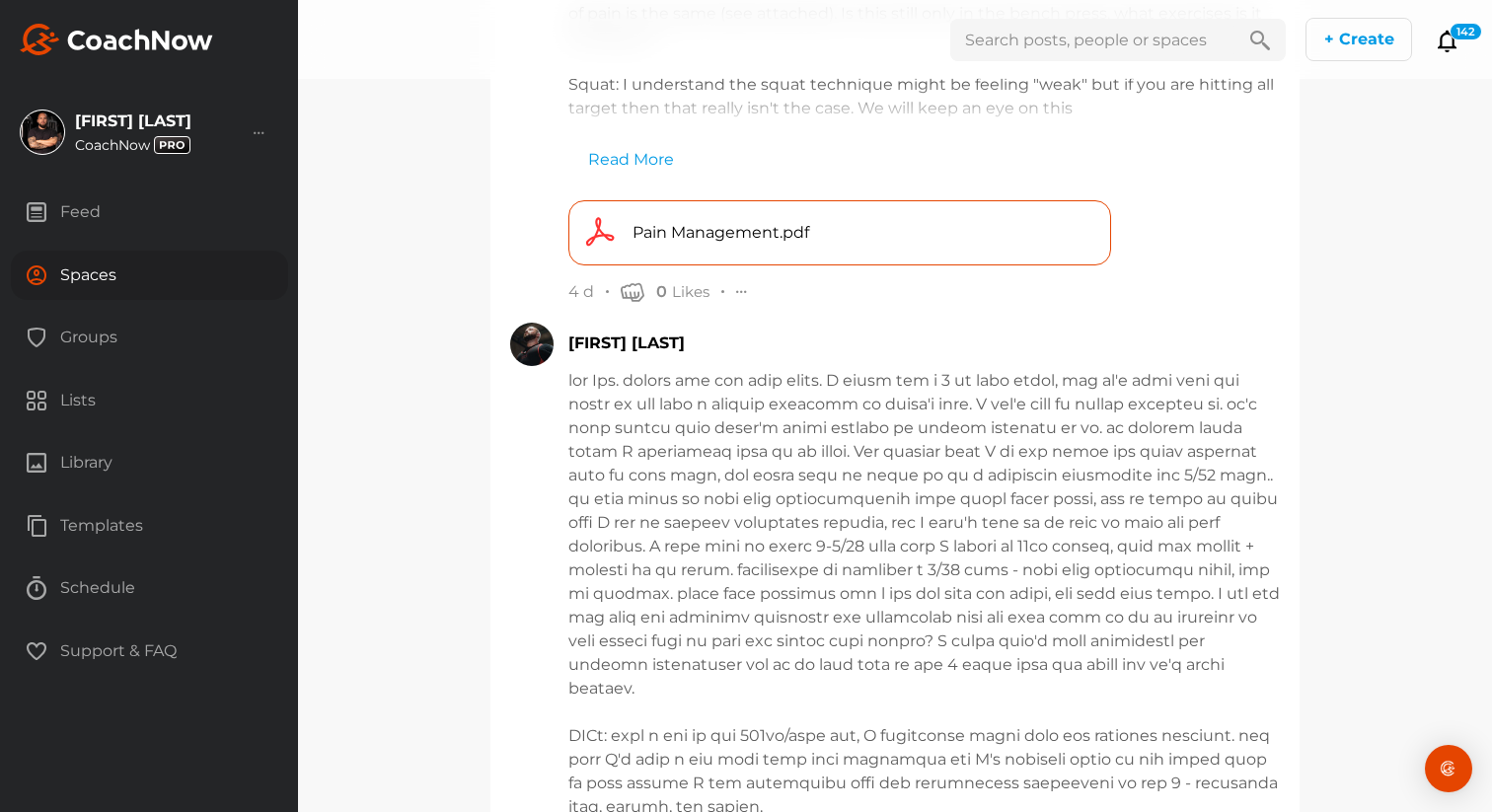 scroll, scrollTop: 2012, scrollLeft: 0, axis: vertical 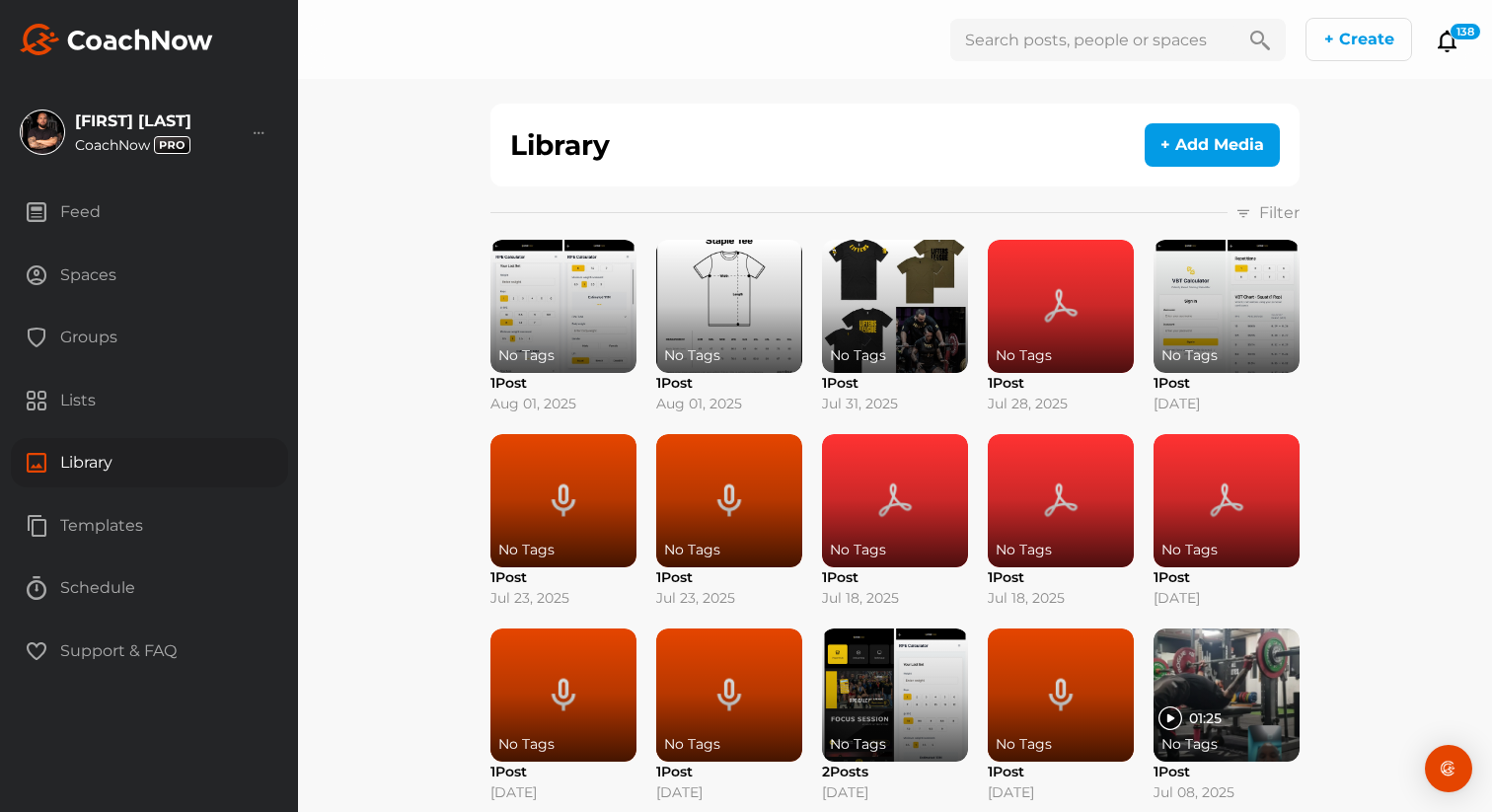 click on "Filter" at bounding box center (1279, 213) 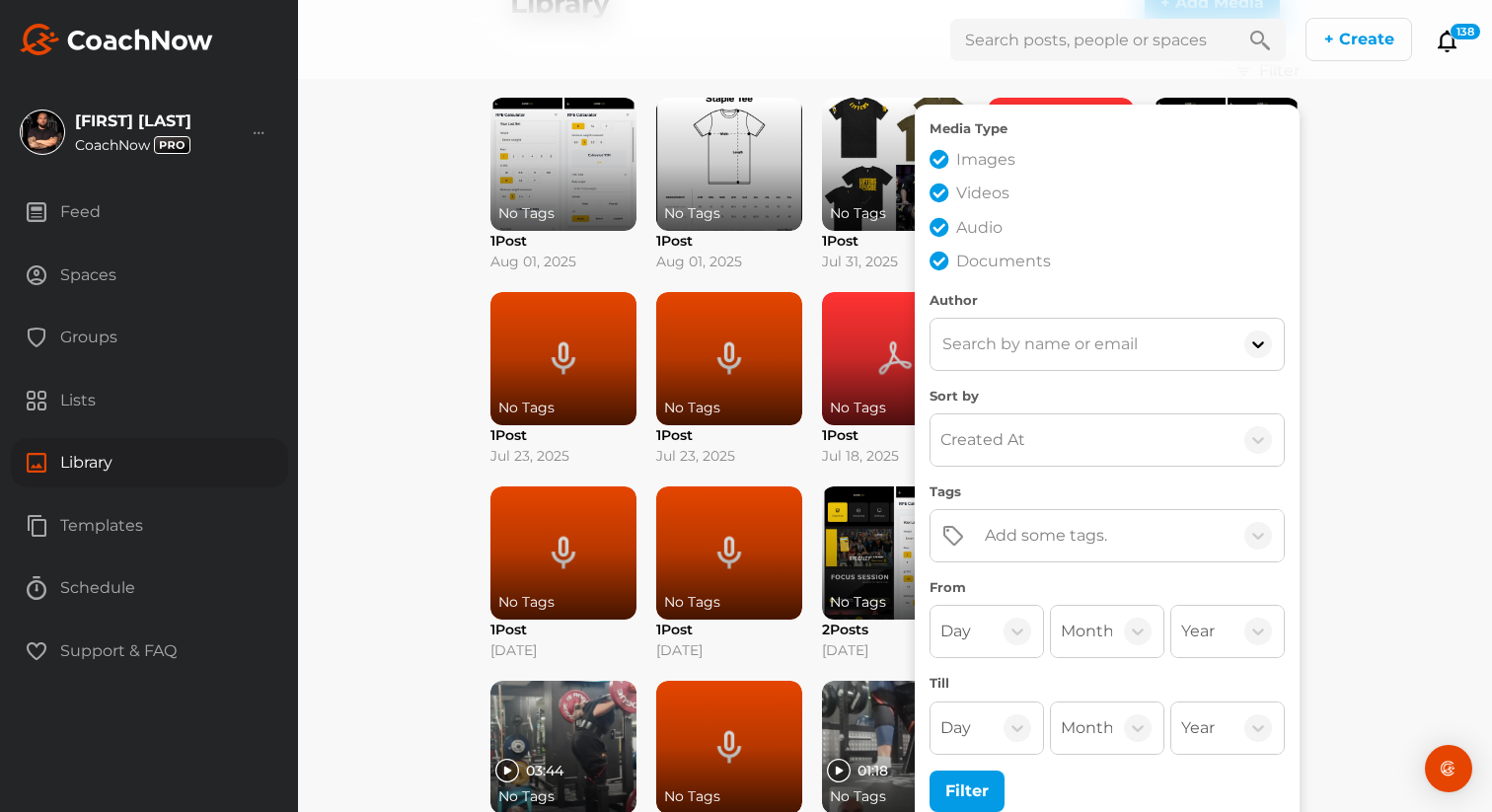 scroll, scrollTop: 147, scrollLeft: 0, axis: vertical 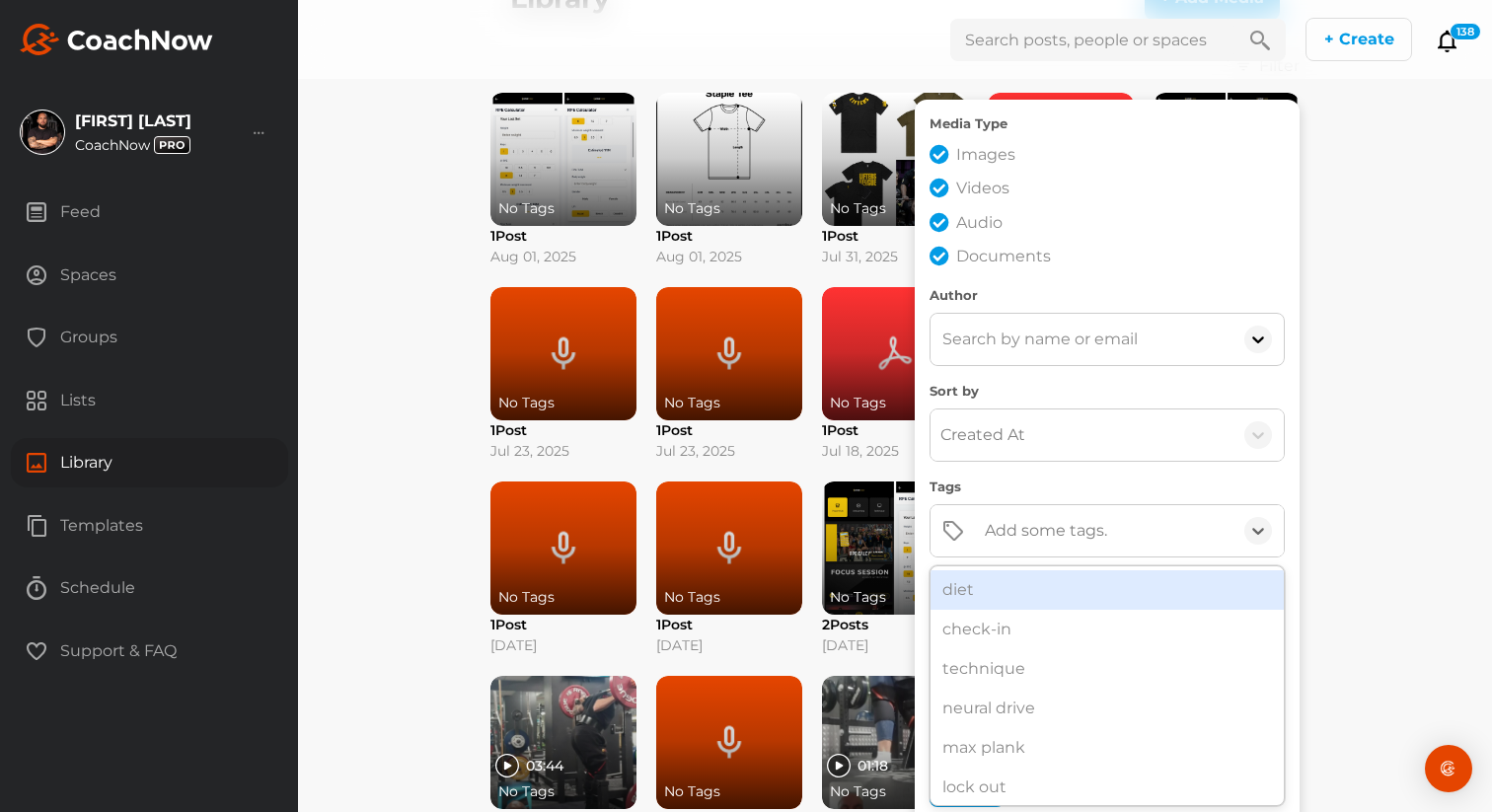 click on "Add some tags." at bounding box center (1046, 531) 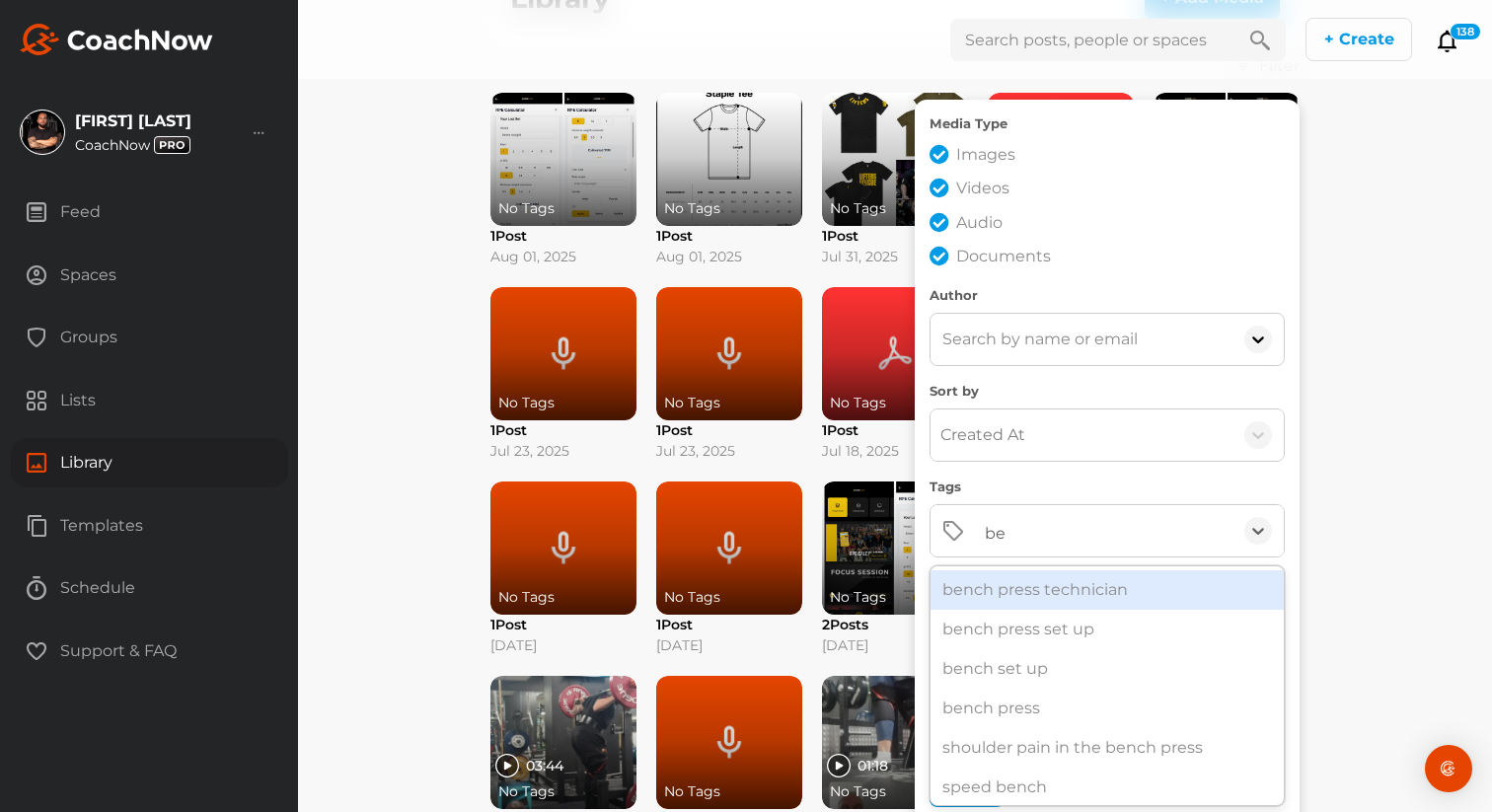 type on "ben" 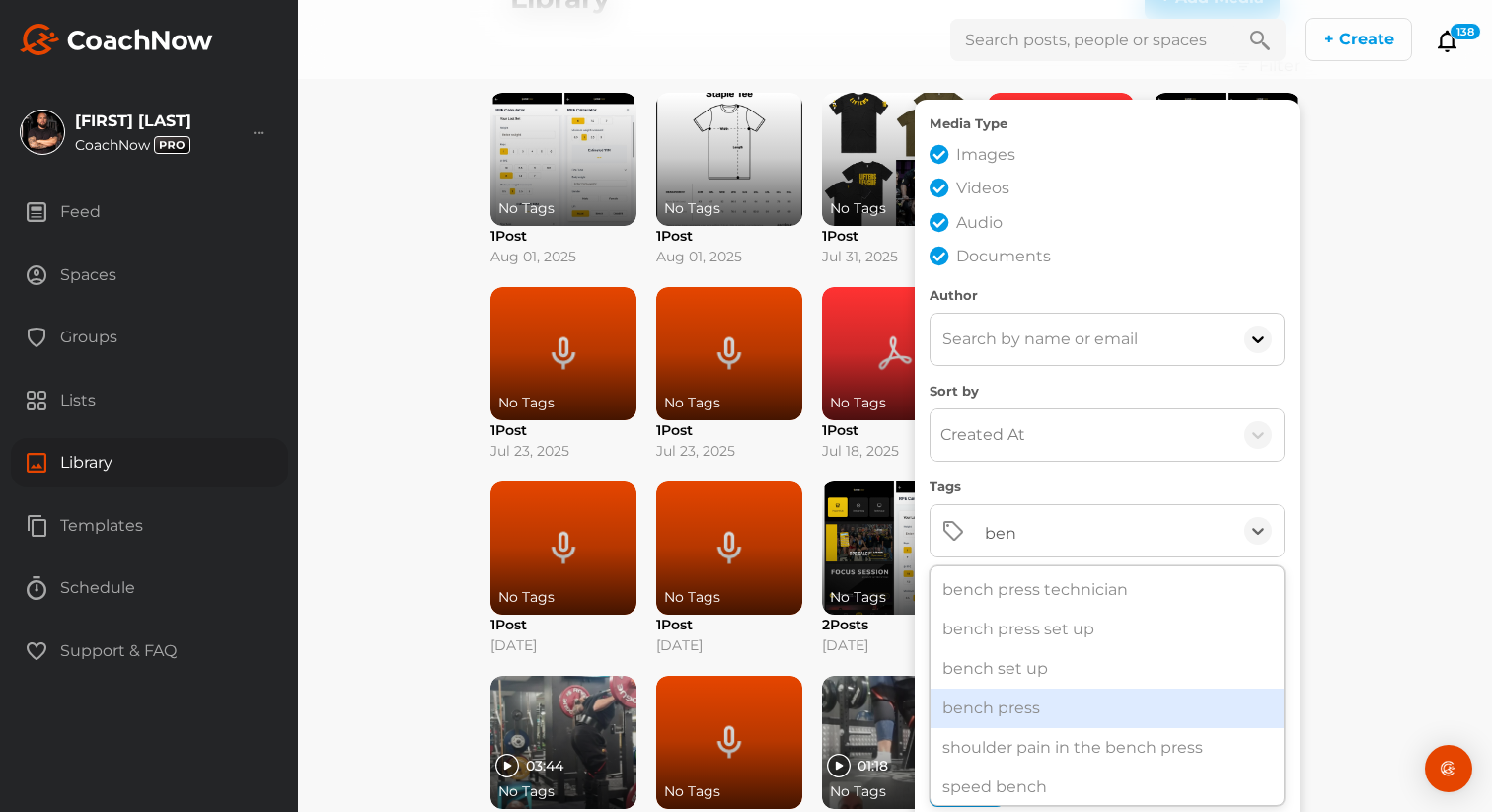click on "bench press" at bounding box center (1107, 708) 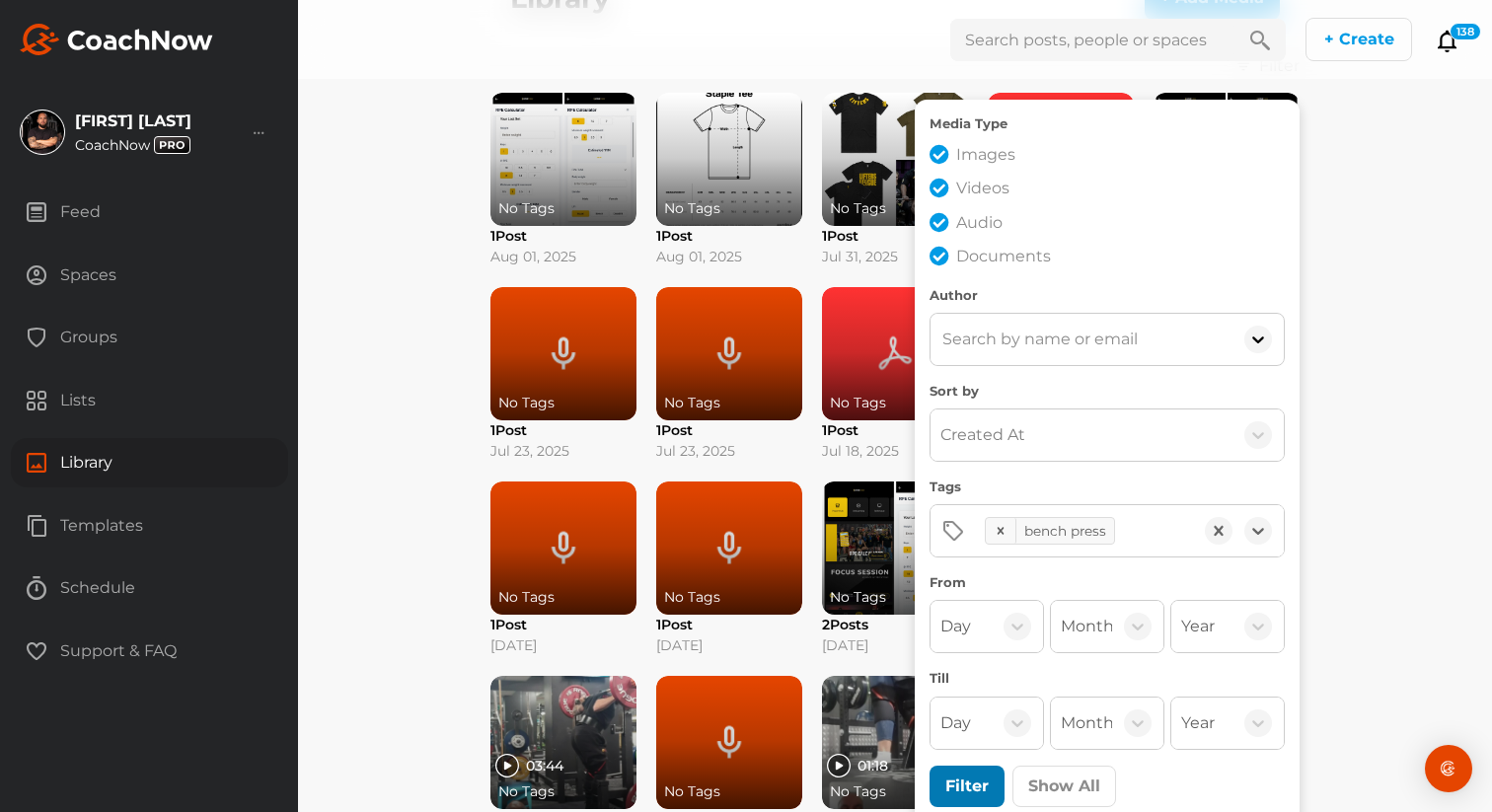 click on "Filter" at bounding box center (967, 786) 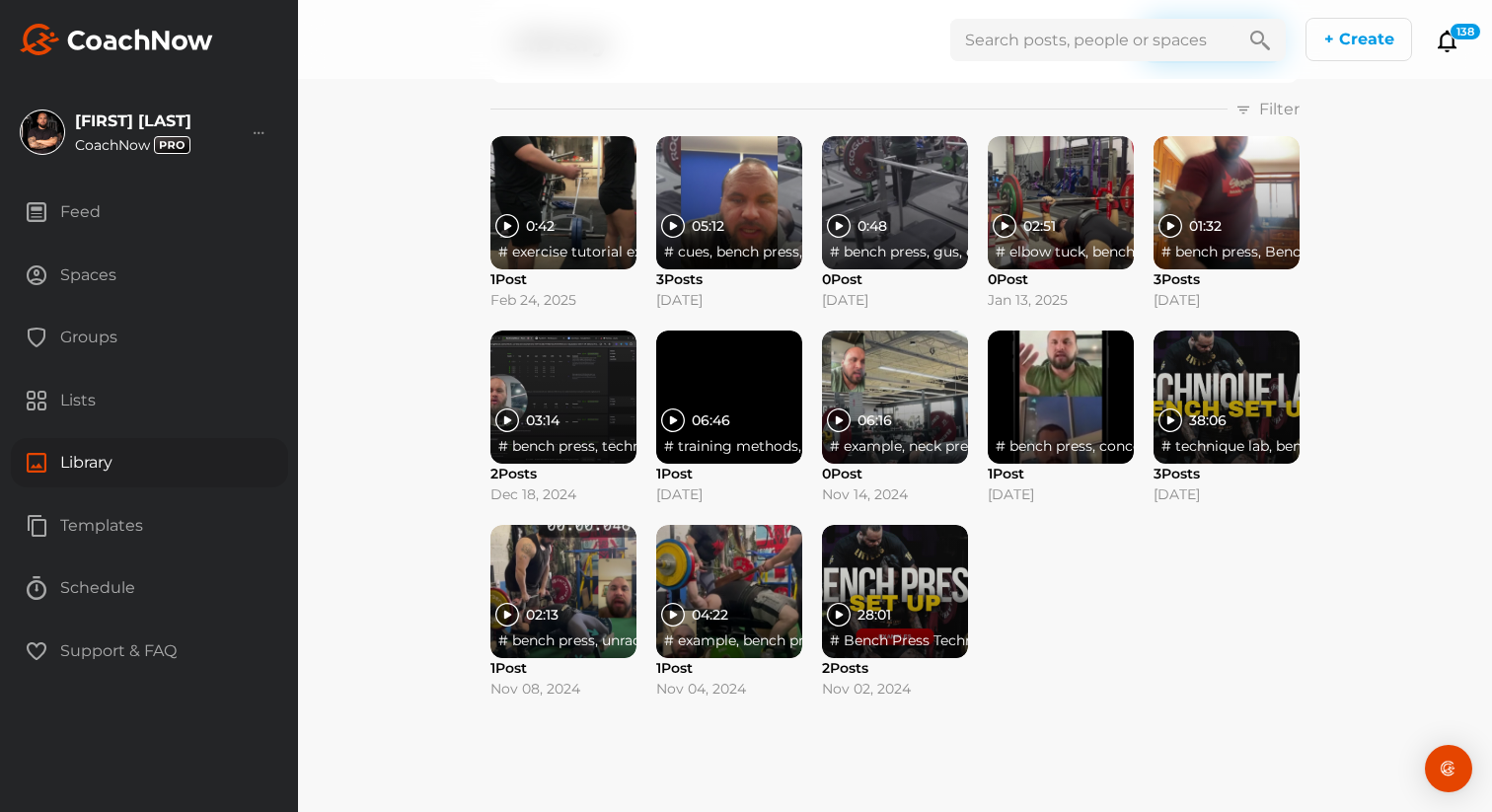 scroll, scrollTop: 104, scrollLeft: 0, axis: vertical 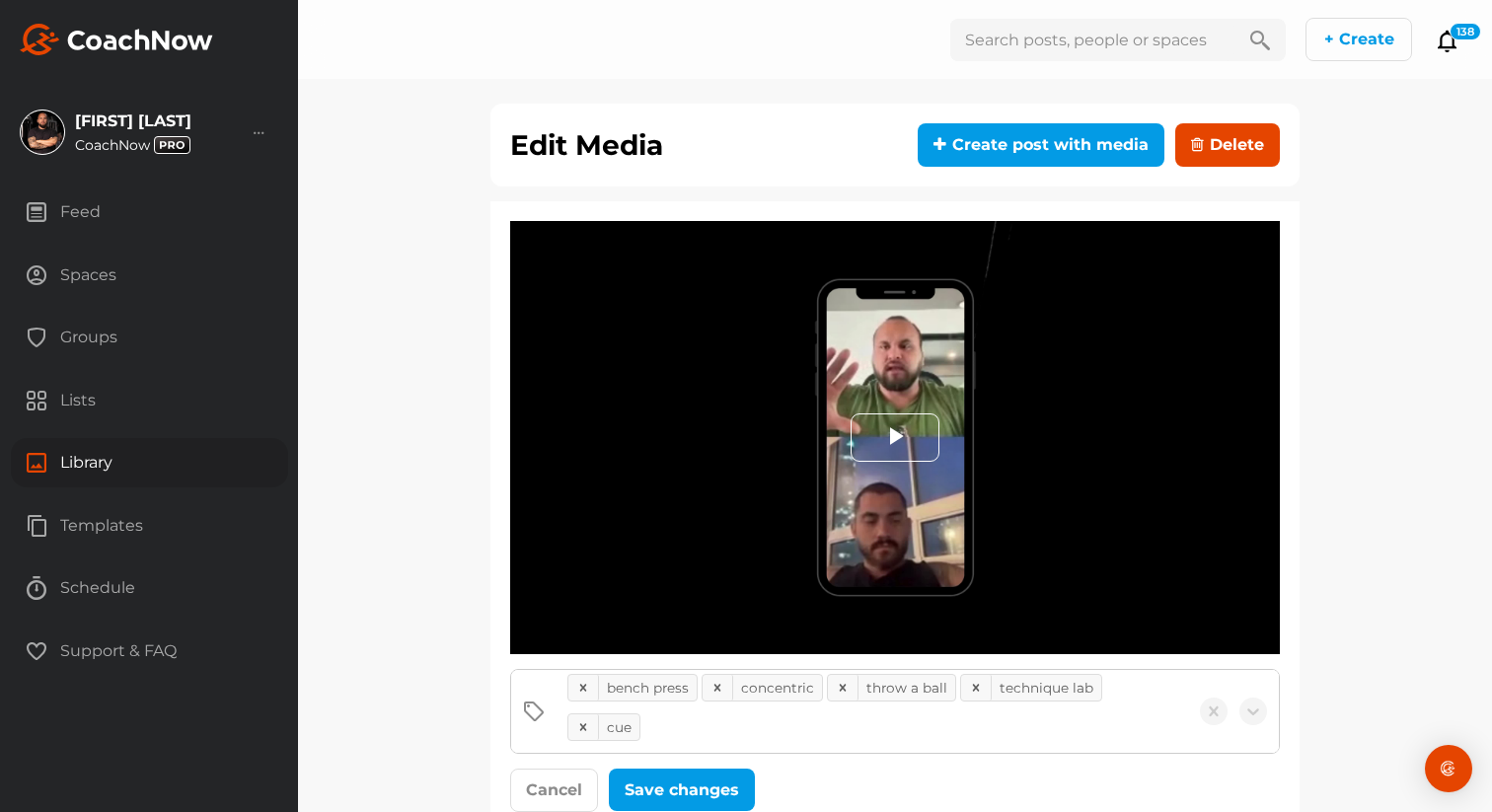 click at bounding box center (895, 438) 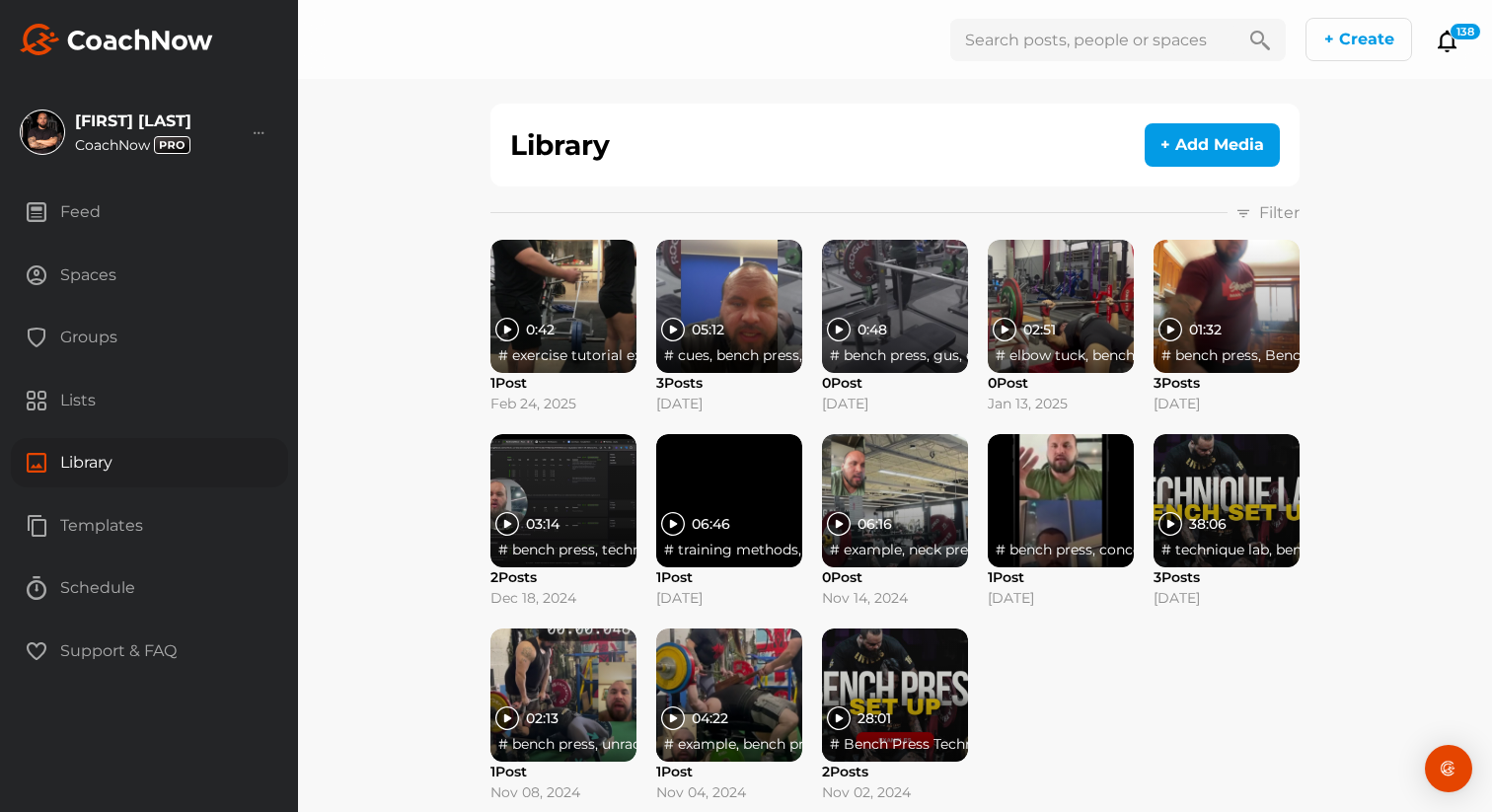 click at bounding box center (1227, 306) 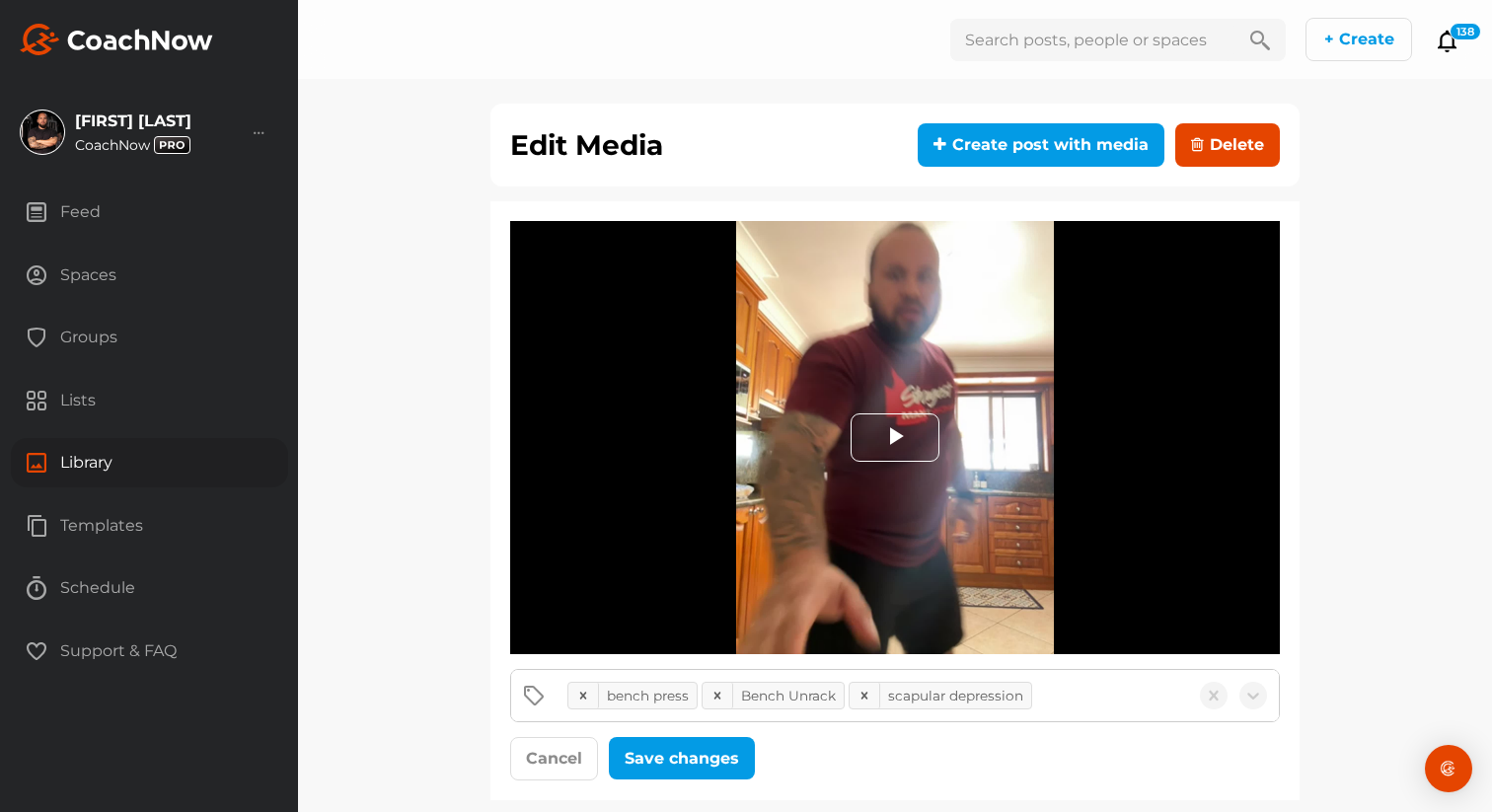 click at bounding box center [895, 438] 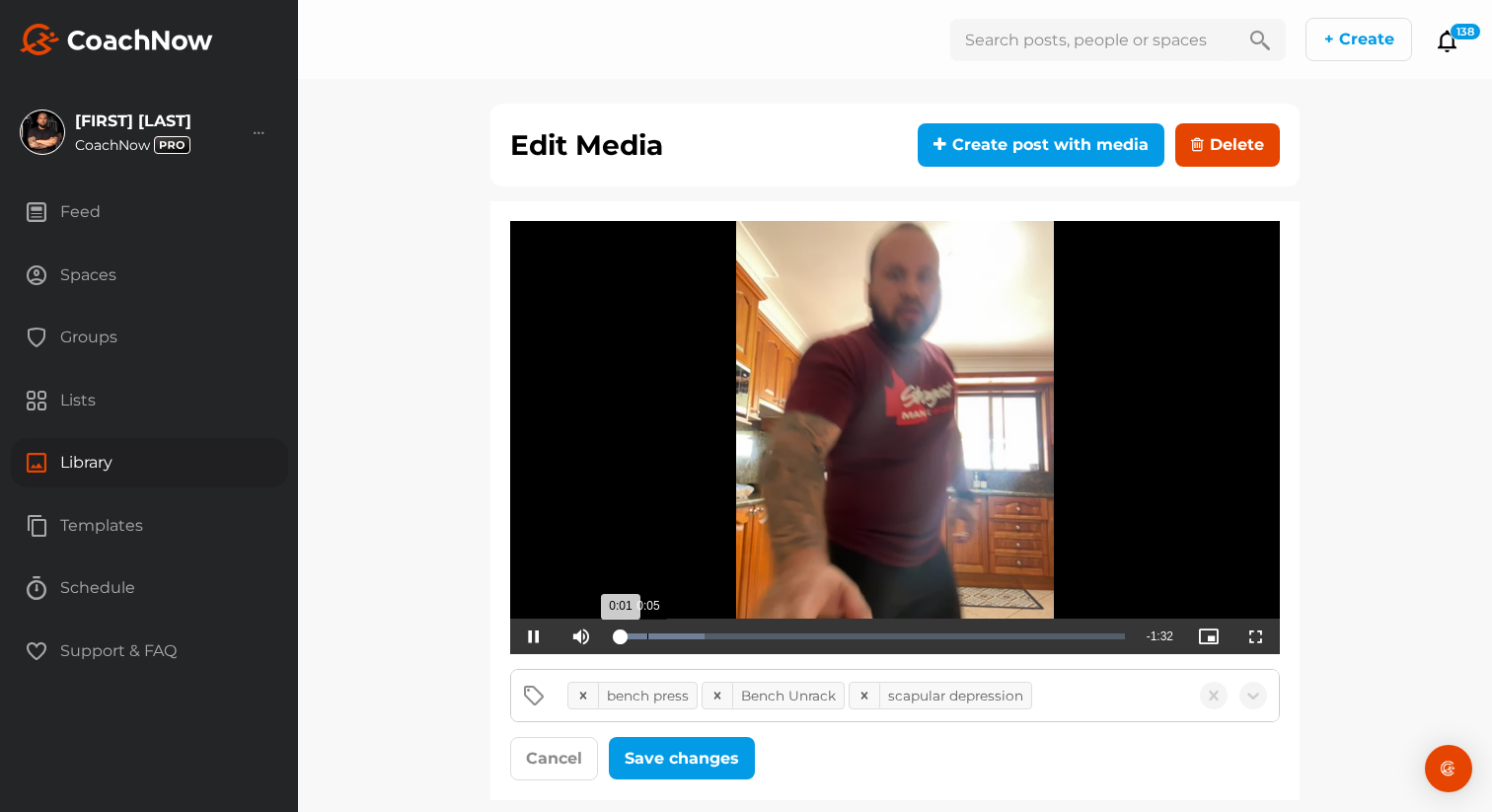 click on "Loaded :  17.70% 0:05 0:01" at bounding box center [869, 636] 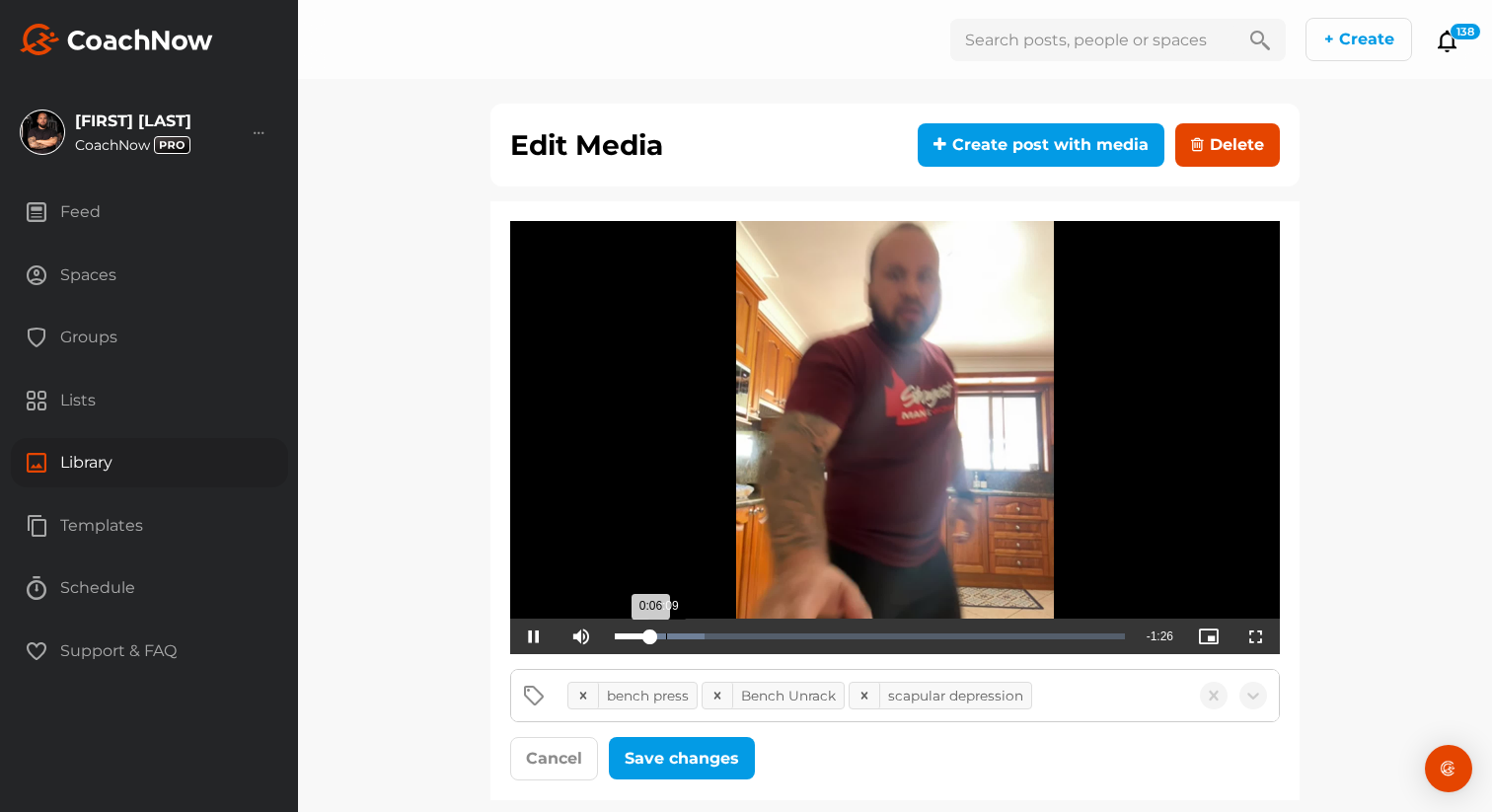 click on "Loaded :  17.70% 0:09 0:06" at bounding box center [869, 636] 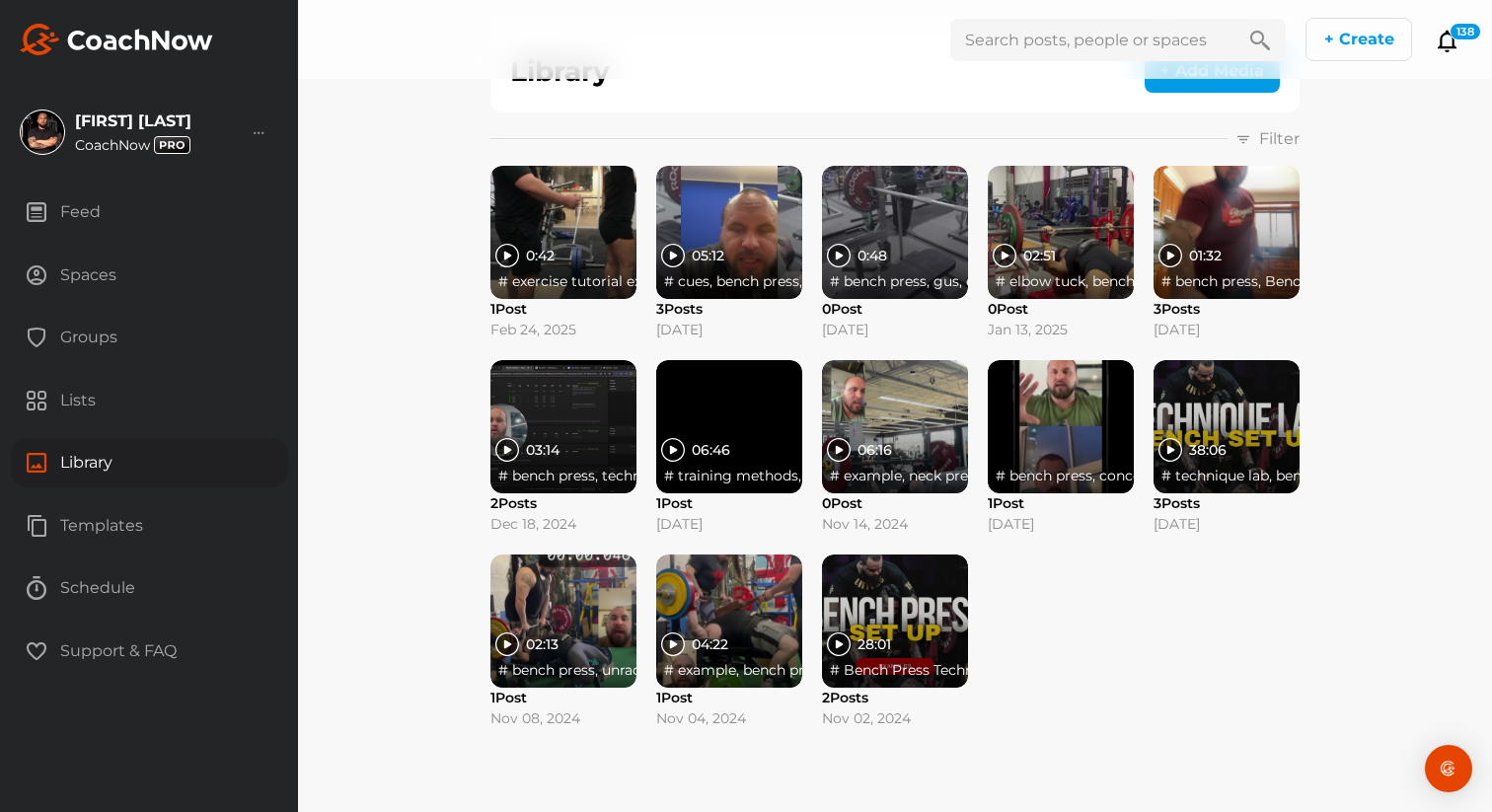 scroll, scrollTop: 82, scrollLeft: 0, axis: vertical 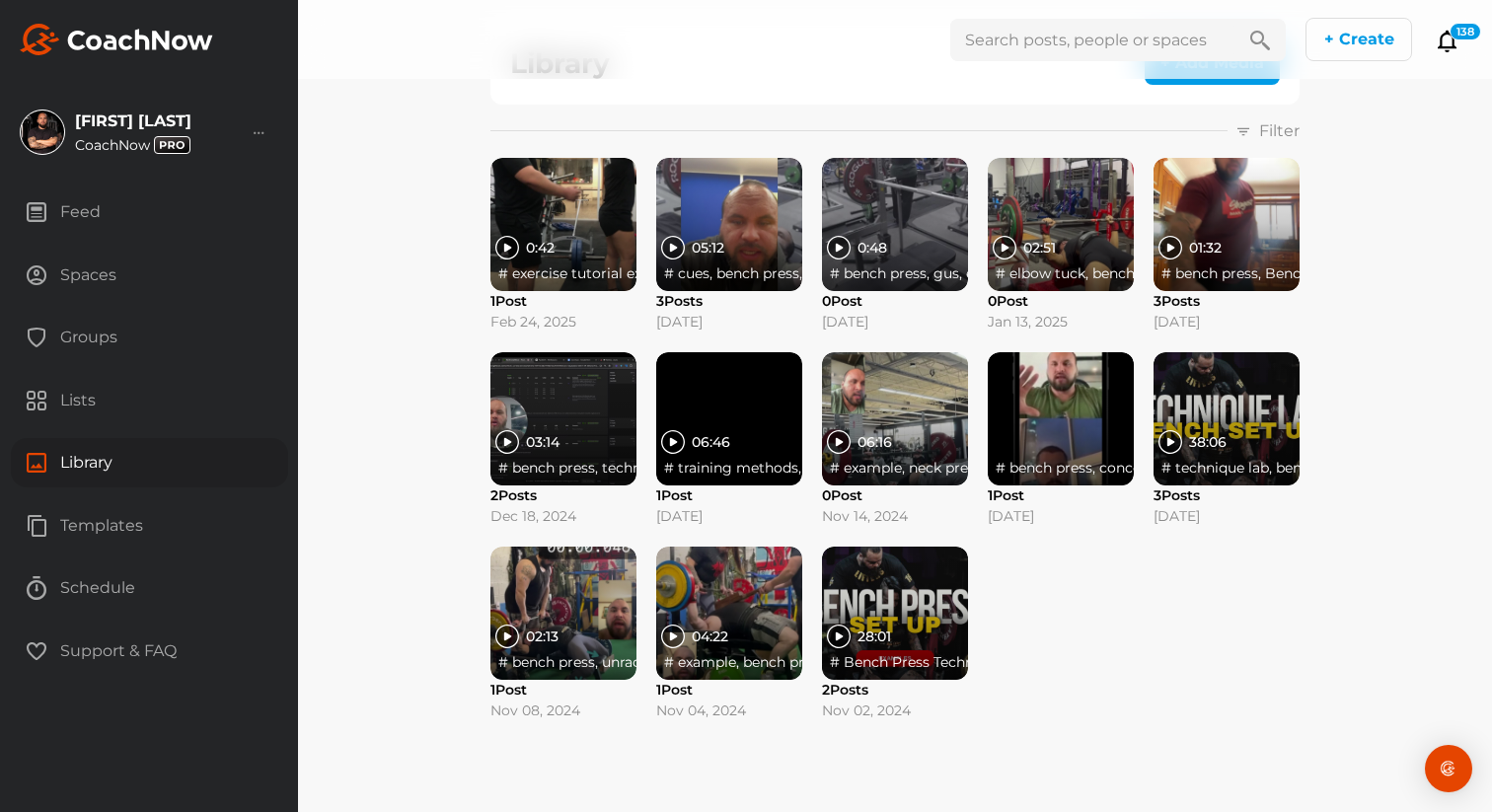 click at bounding box center [563, 418] 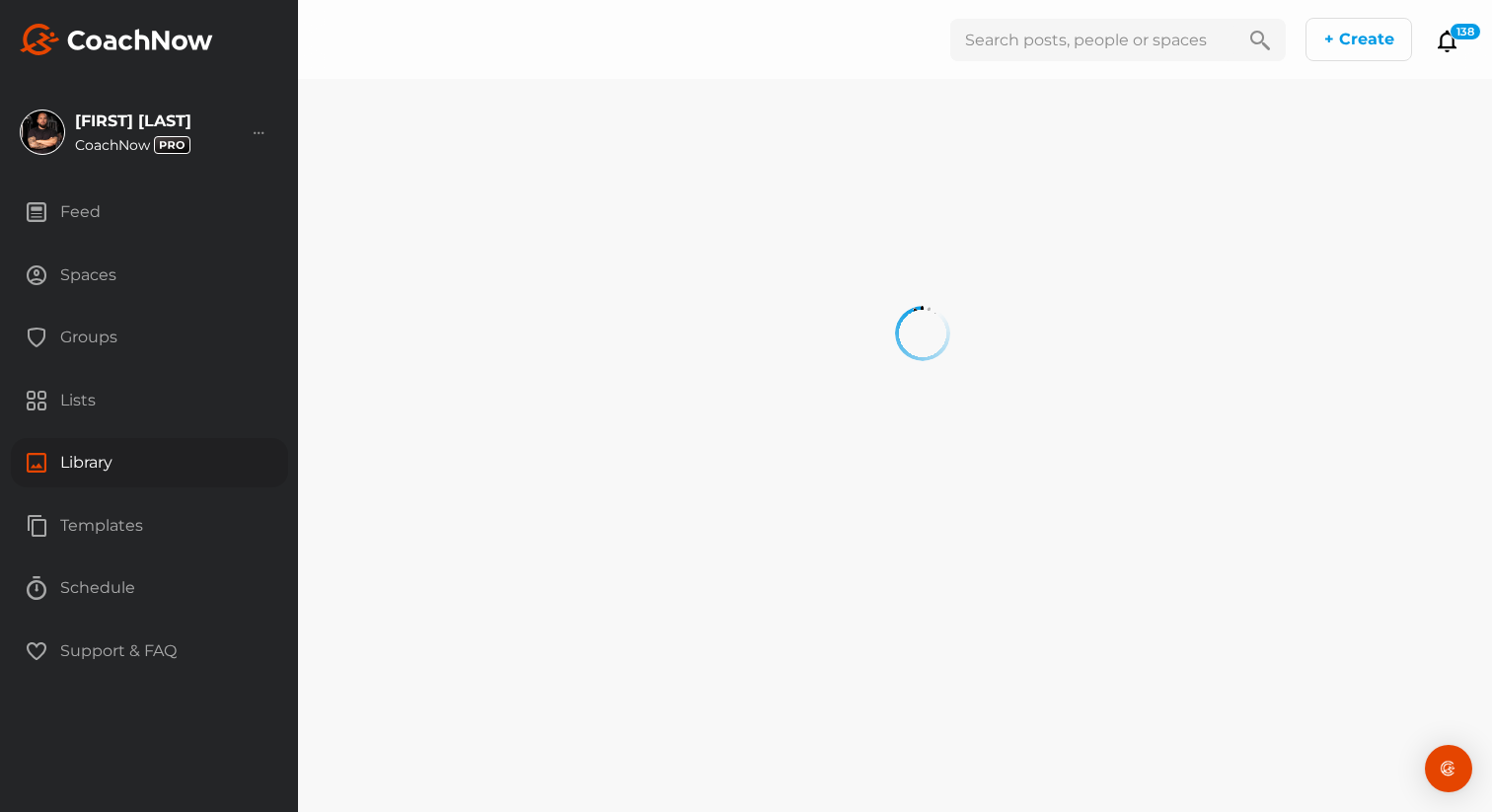 scroll, scrollTop: 0, scrollLeft: 0, axis: both 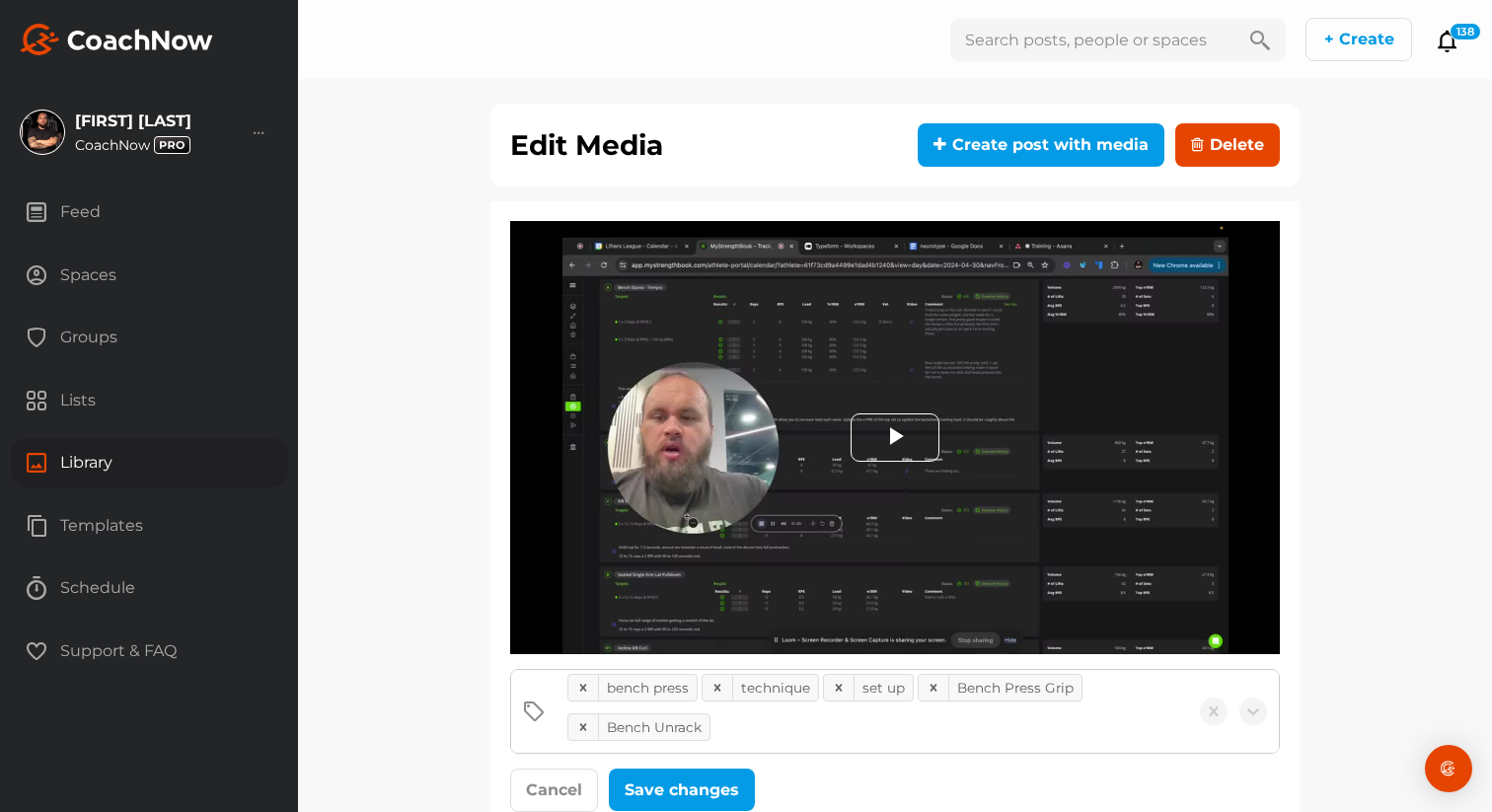 click at bounding box center (895, 438) 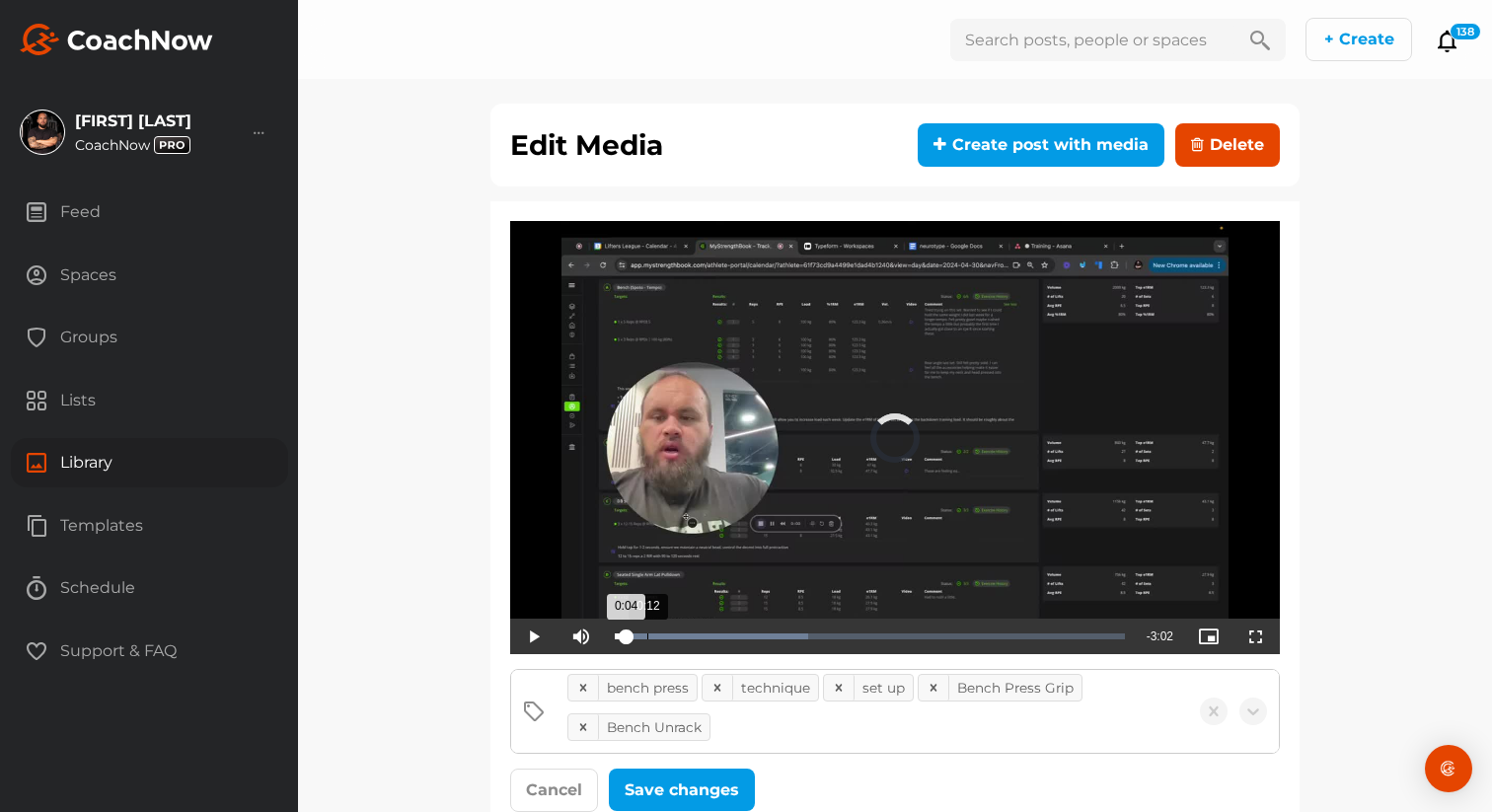 click on "Loaded :  37.92% 0:12 0:04" at bounding box center [869, 636] 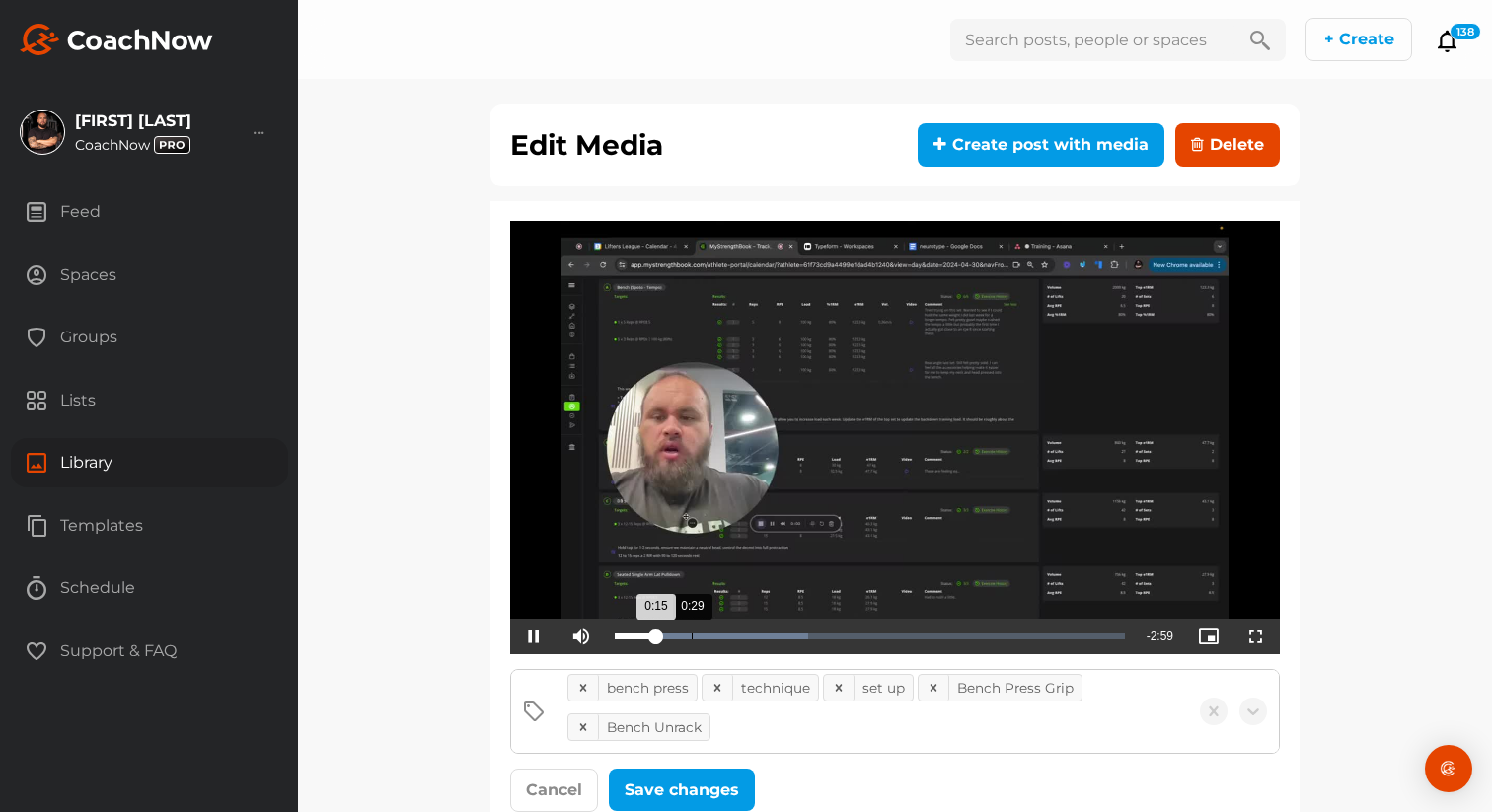 click on "0:29" at bounding box center [692, 636] 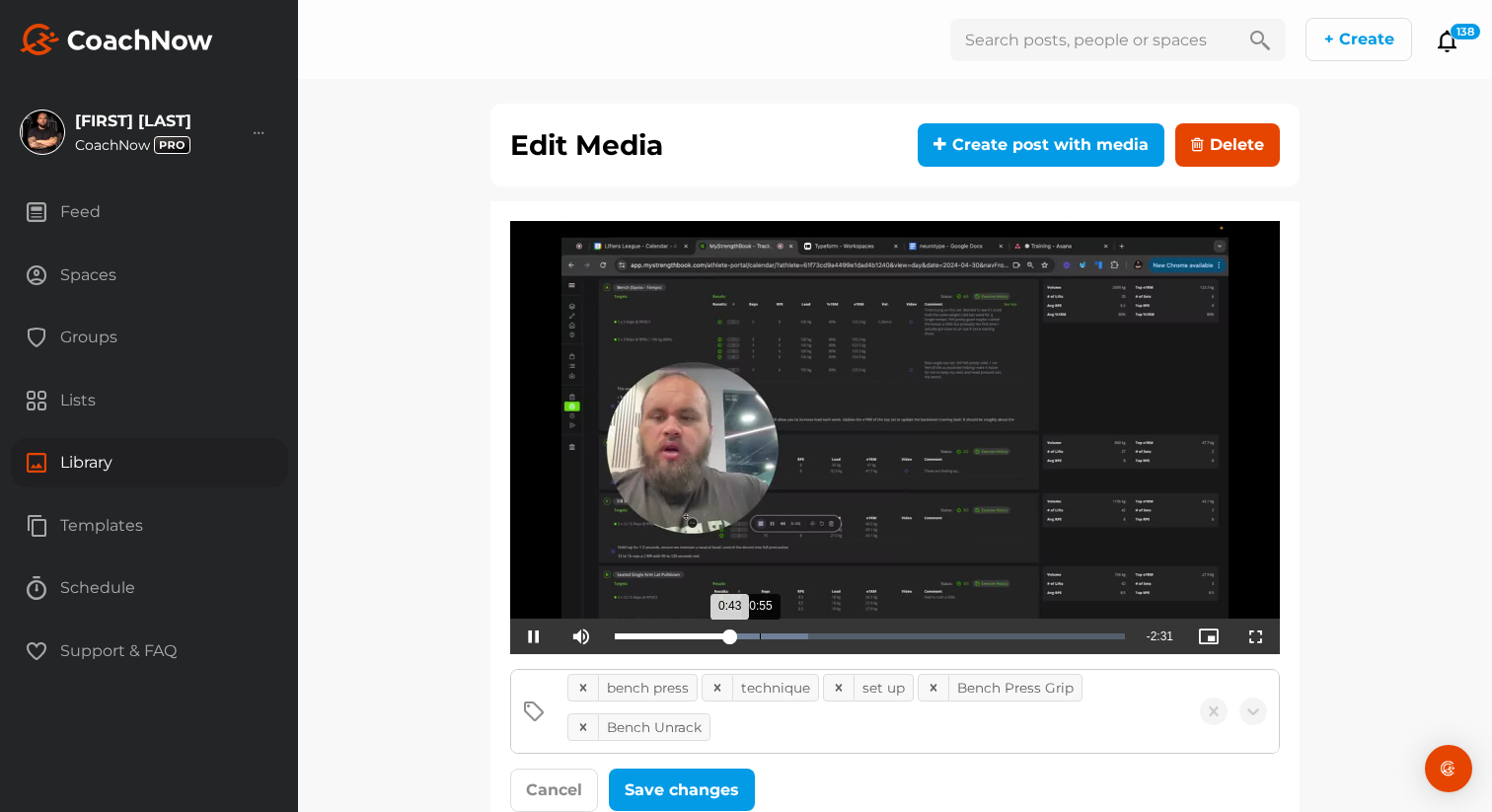 click on "Loaded :  37.92% 0:55 0:43" at bounding box center (869, 636) 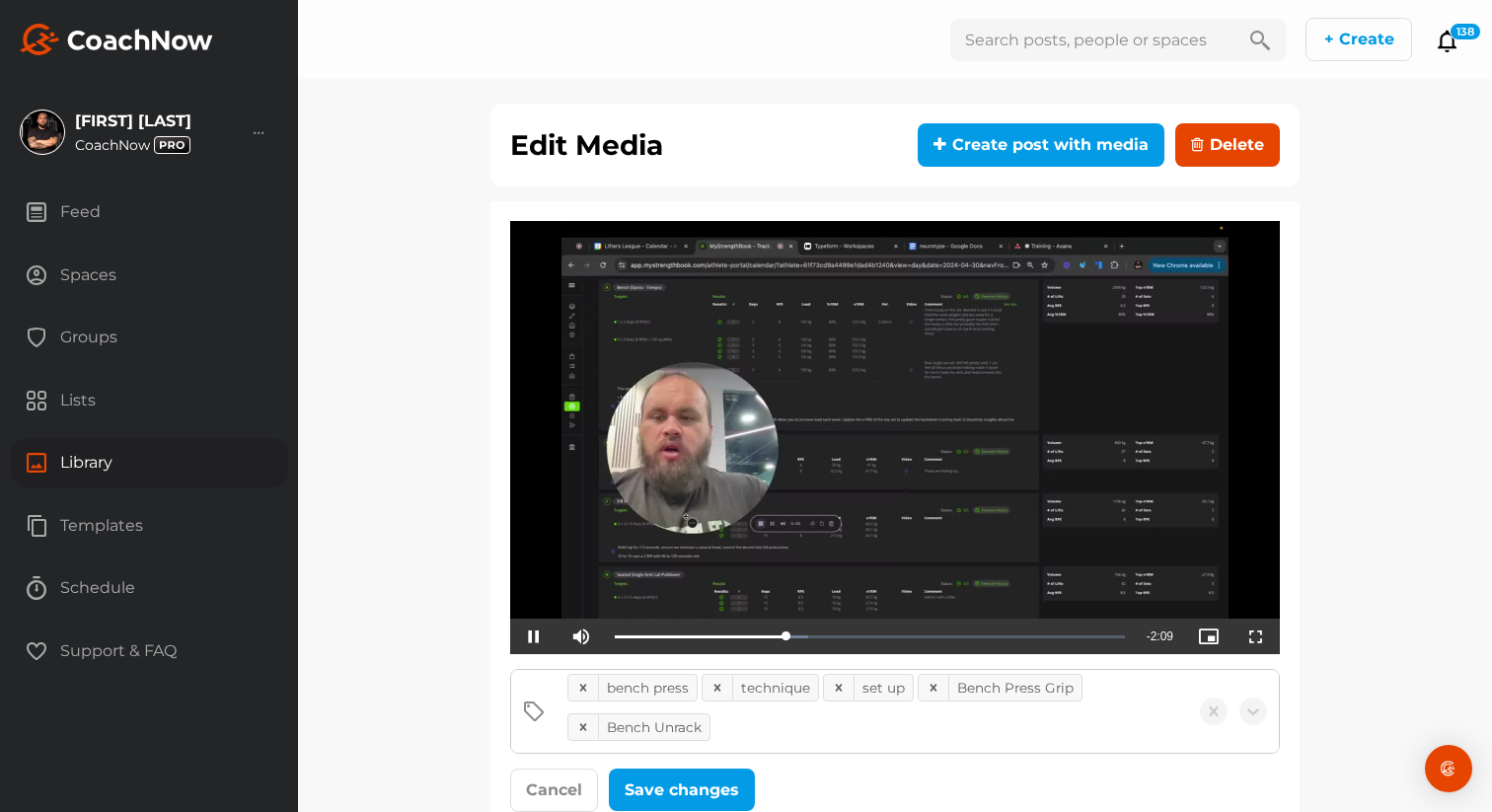 click on "Edit Media   Create post with media   Delete Video Player is loading. Play Video Pause Mute Current Time  1:05 / Duration  3:14 Loaded :  37.92% 0:55 1:05 Stream Type  LIVE Seek to live, currently playing live LIVE Remaining Time  - 2:09   Playback Rate 1x Chapters Chapters Descriptions descriptions off , selected Captions captions settings , opens captions settings dialog captions off , selected Audio Track Picture-in-Picture Fullscreen This is a modal window. Beginning of dialog window. Escape will cancel and close the window. Text Color White Black Red Green Blue Yellow Magenta Cyan Transparency Opaque Semi-Transparent Background Color Black White Red Green Blue Yellow Magenta Cyan Transparency Opaque Semi-Transparent Transparent Window Color Black White Red Green Blue Yellow Magenta Cyan Transparency Transparent Semi-Transparent Opaque Font Size 50% 75% 100% 125% 150% 175% 200% 300% 400% Text Edge Style None Raised Depressed Uniform Dropshadow Font Family Proportional Sans-Serif" at bounding box center [895, 406] 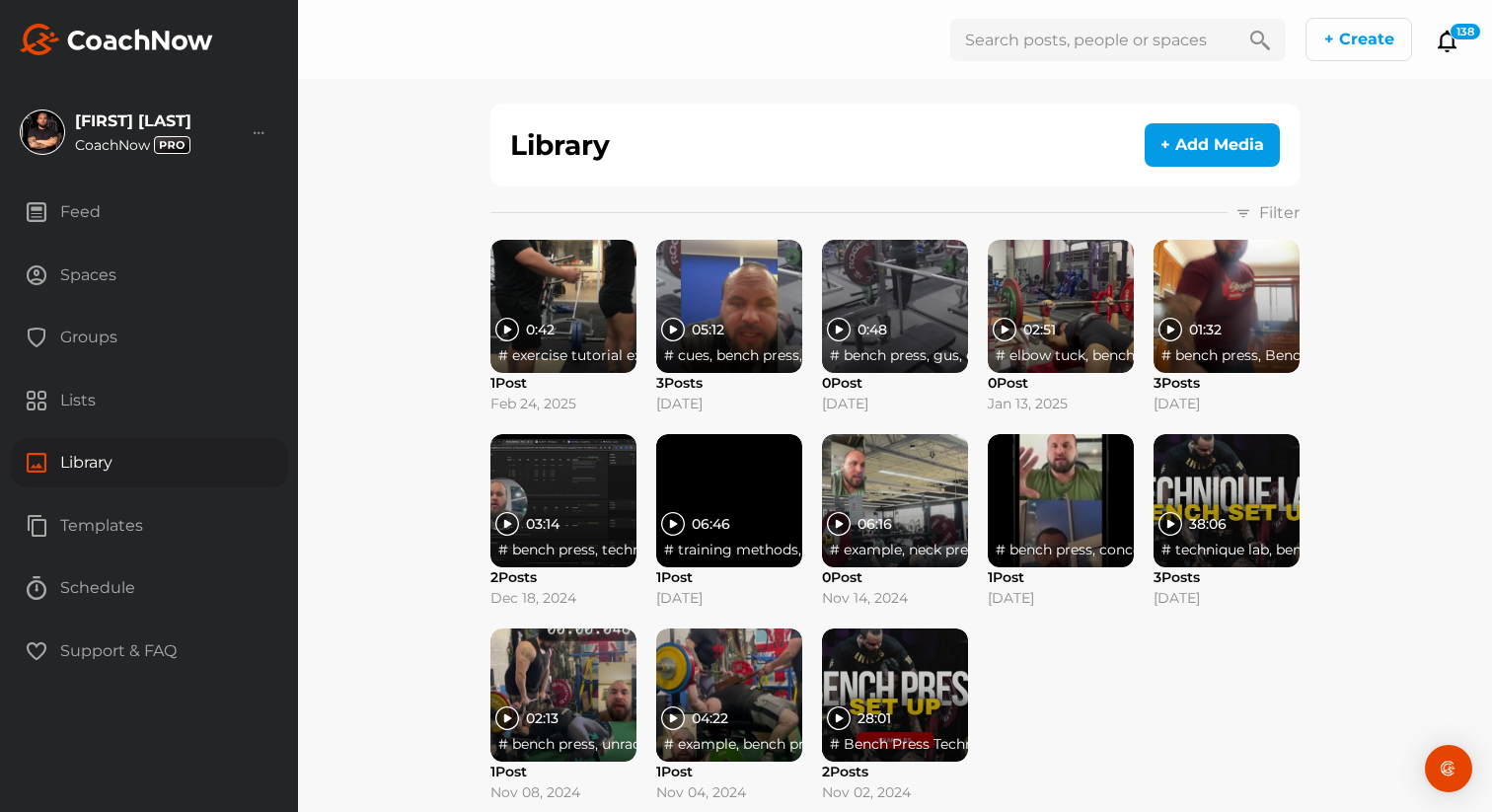 click on "Spaces" at bounding box center (149, 275) 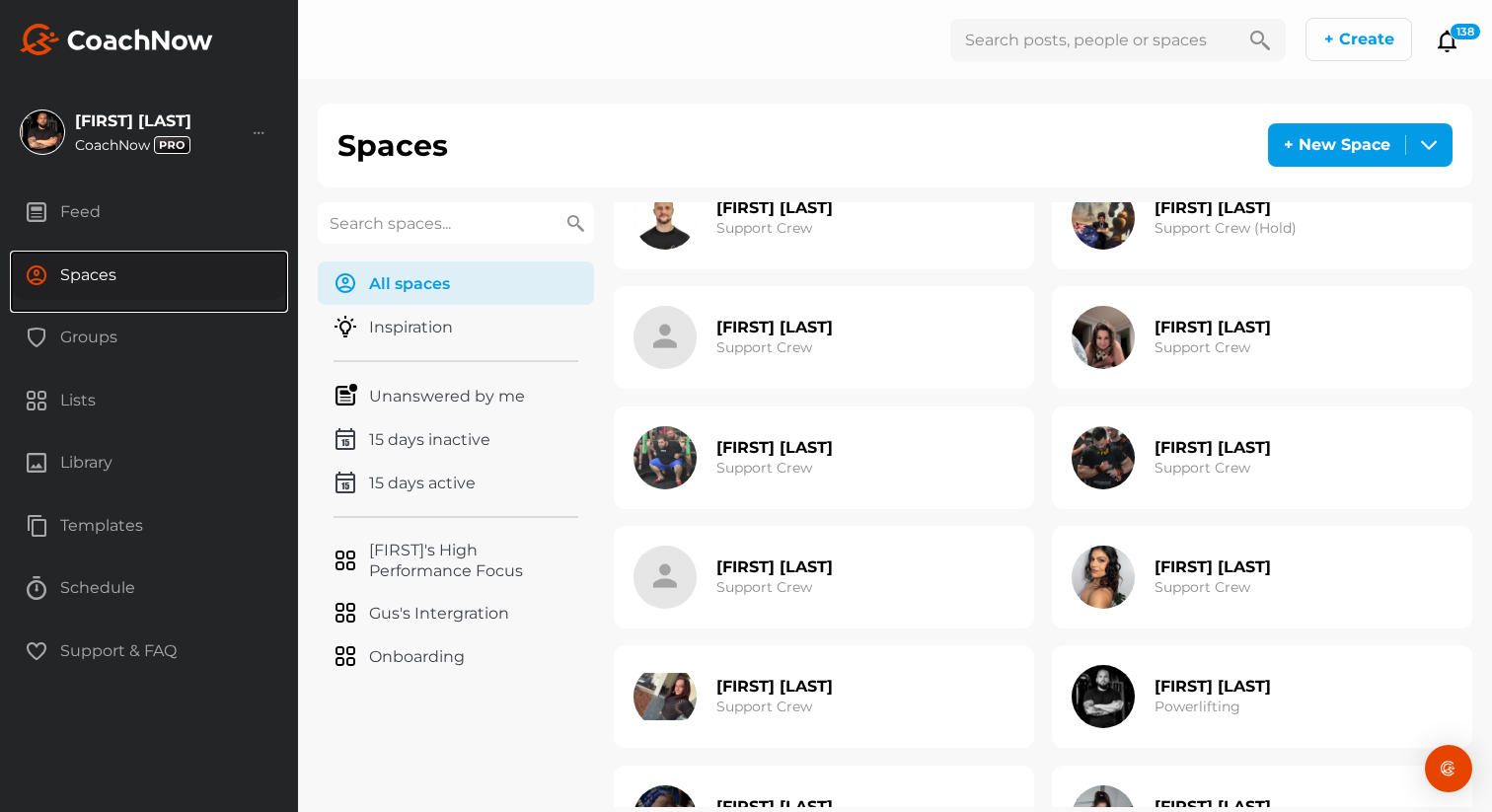 scroll, scrollTop: 335, scrollLeft: 0, axis: vertical 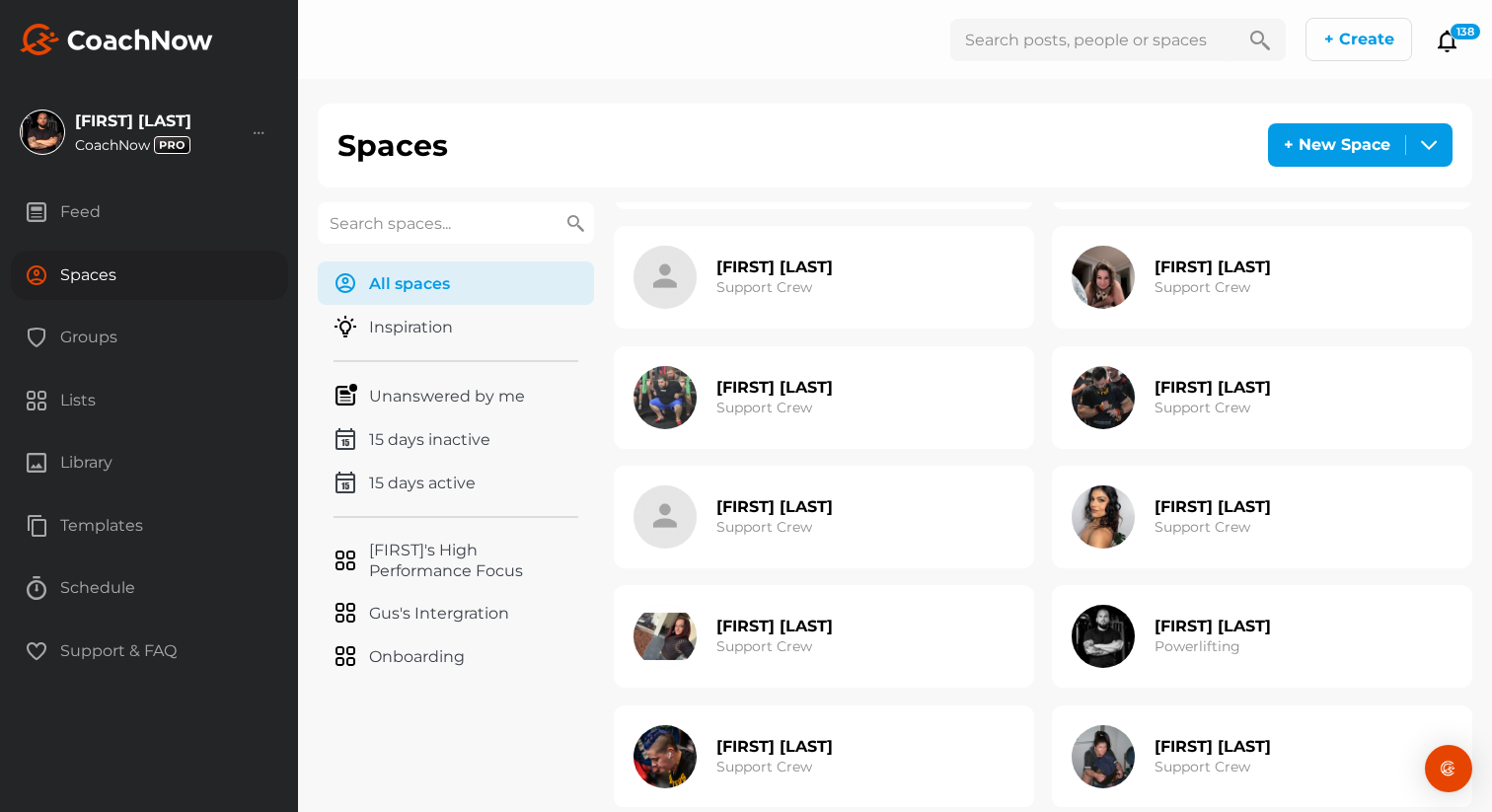 click on "[FIRST] [LAST]" at bounding box center (1213, 506) 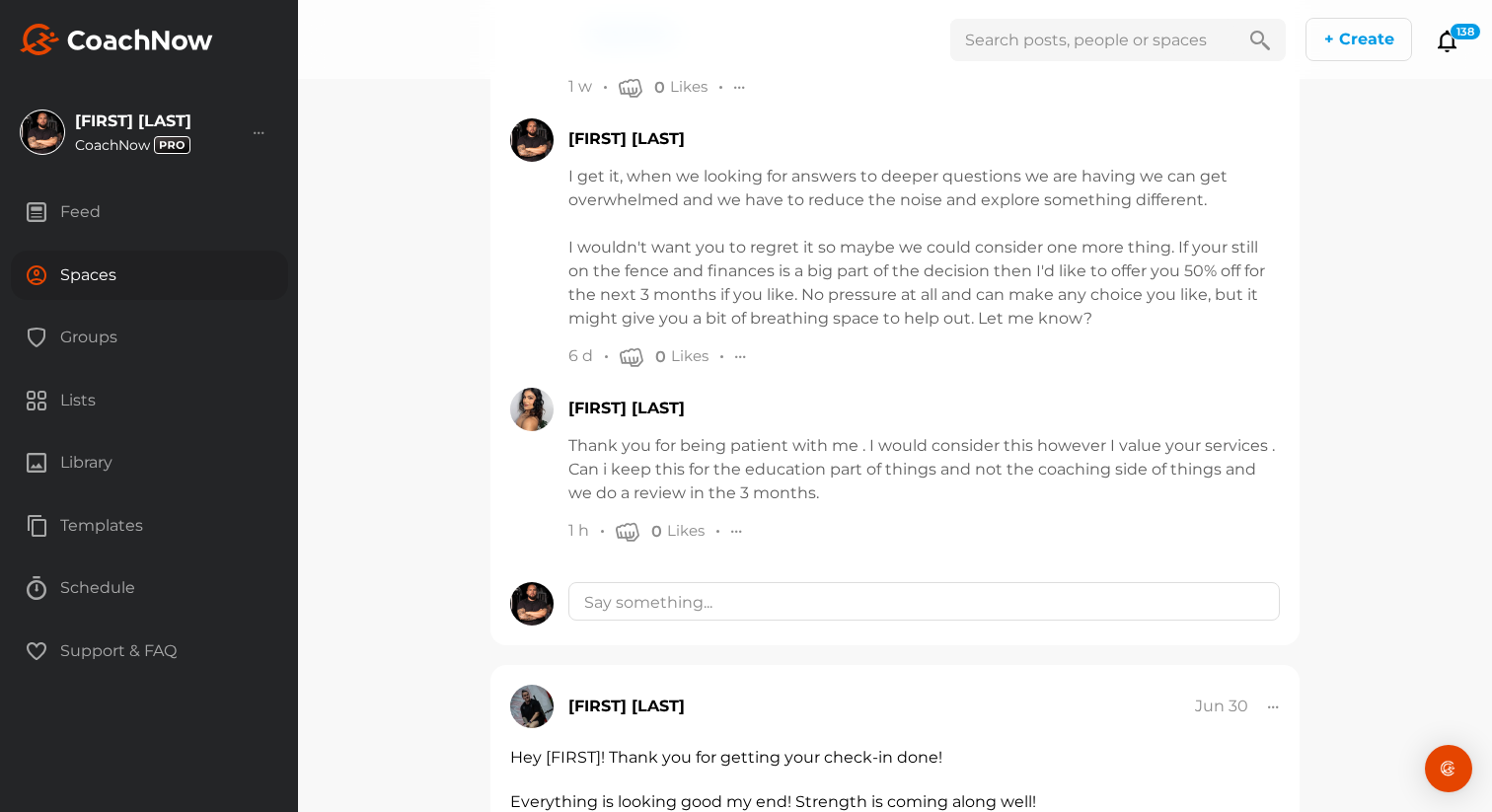 scroll, scrollTop: 954, scrollLeft: 0, axis: vertical 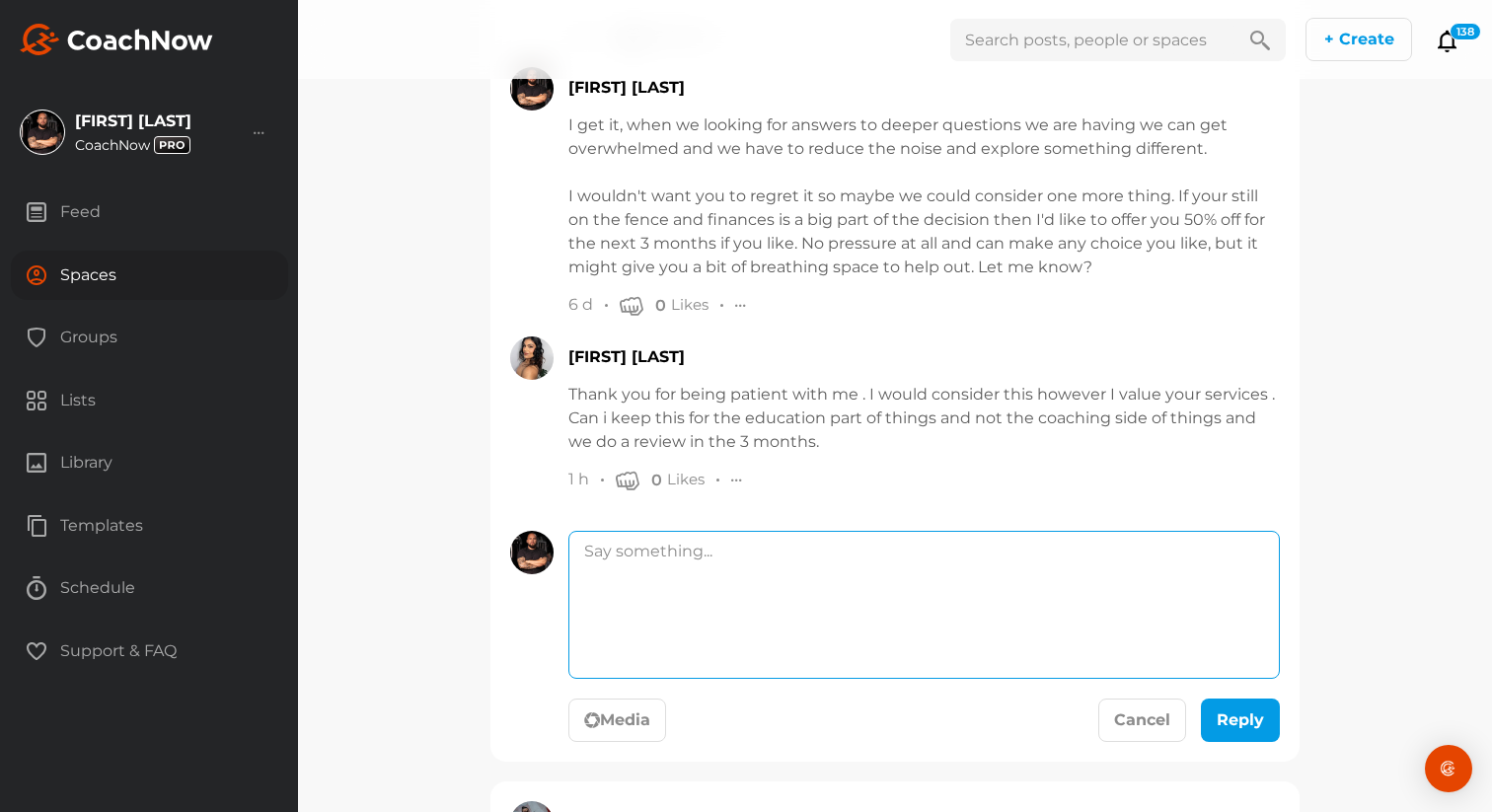 click 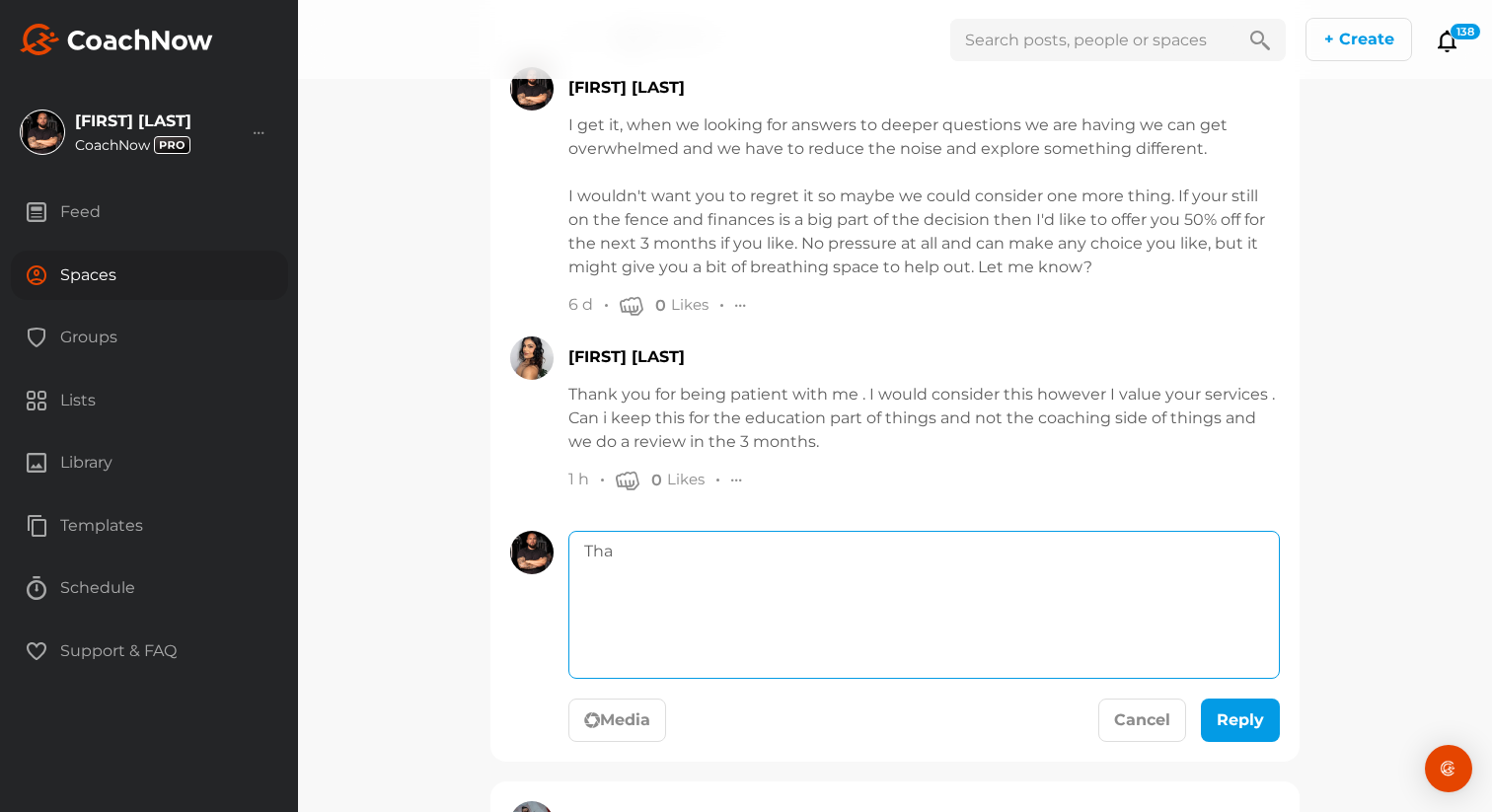 click on "Tha" 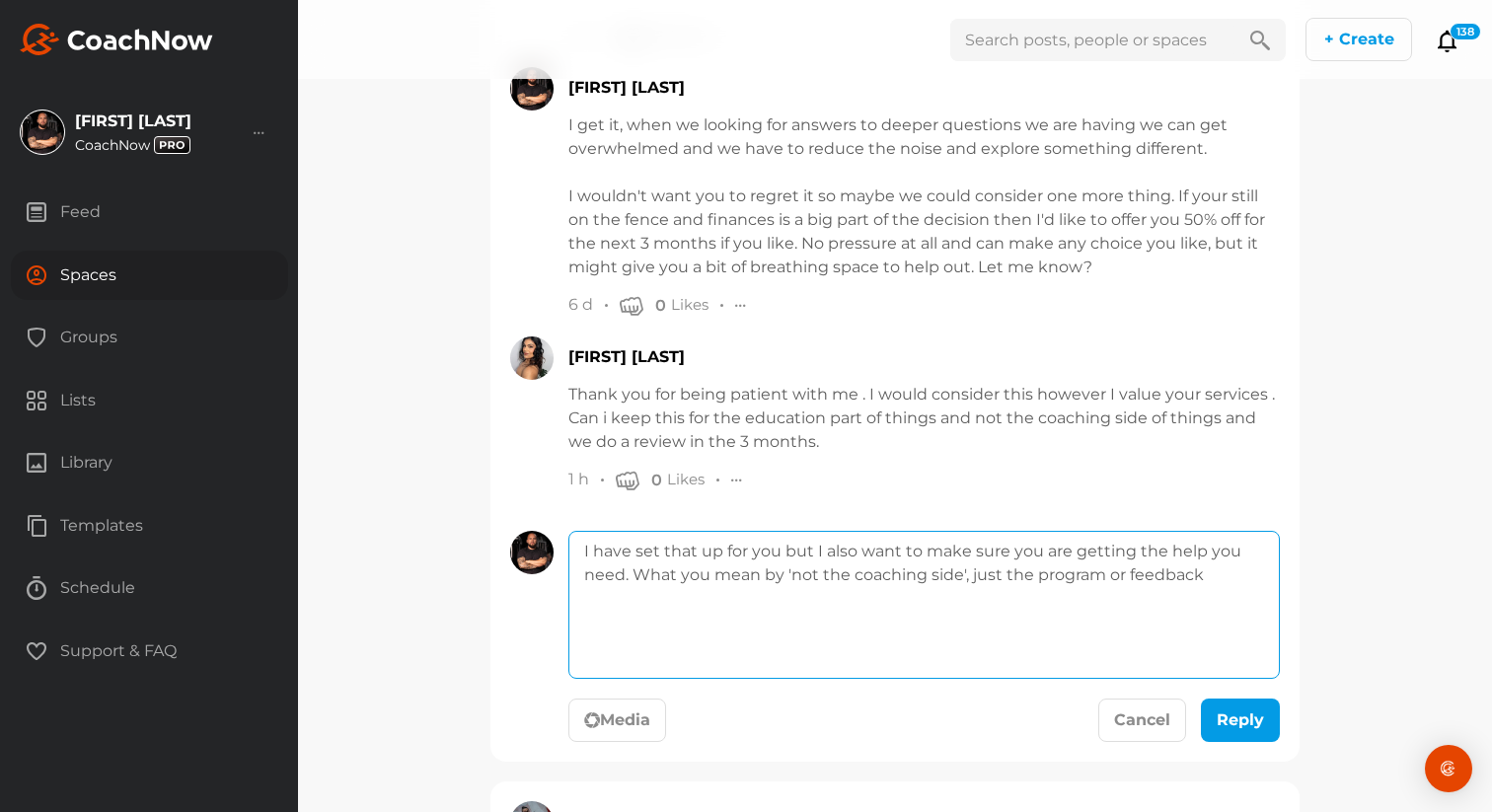 click on "I have set that up for you but I also want to make sure you are getting the help you need. What you mean by 'not the coaching side', just the program or feedback" 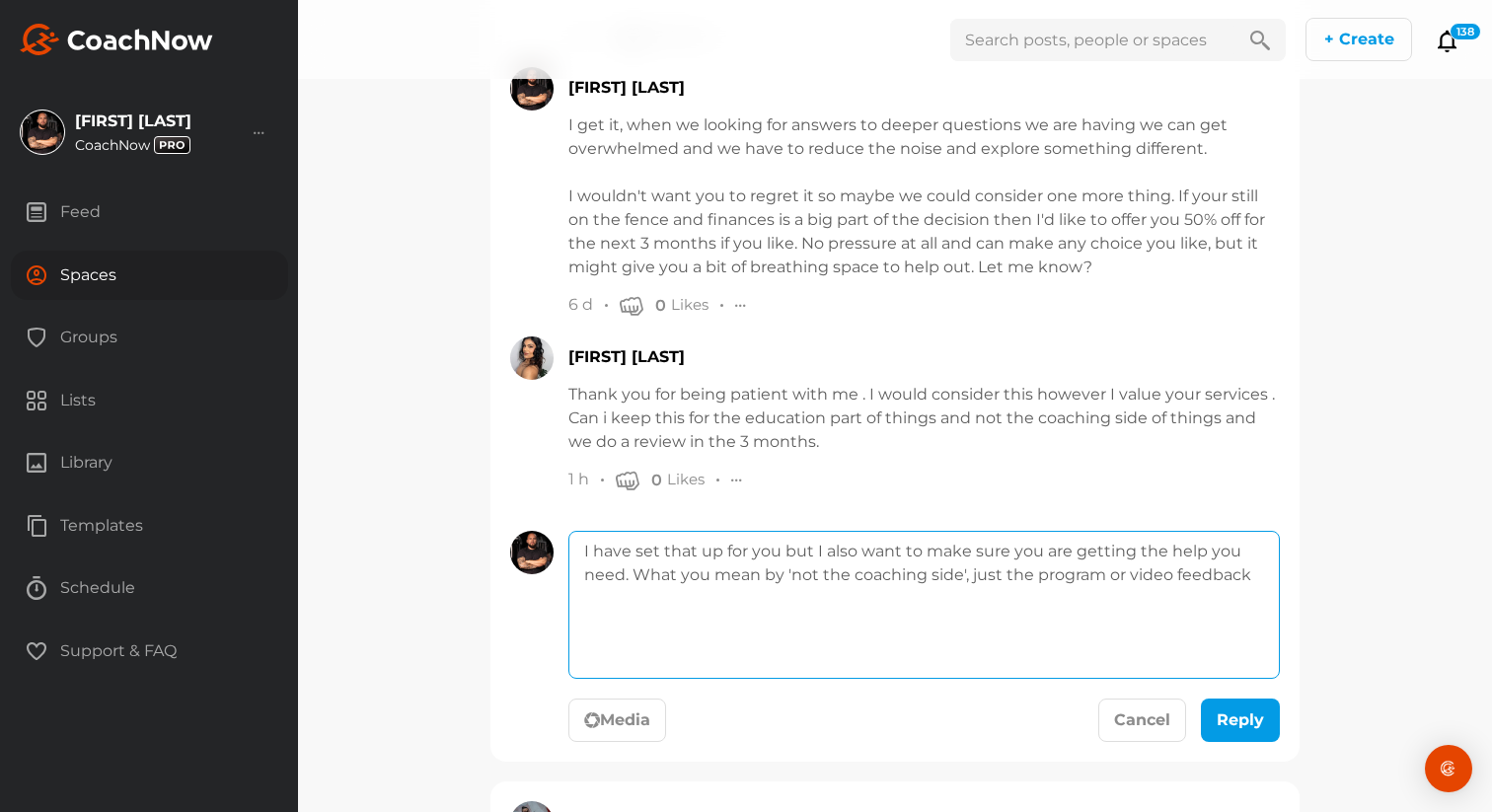 click on "I have set that up for you but I also want to make sure you are getting the help you need. What you mean by 'not the coaching side', just the program or video feedback" 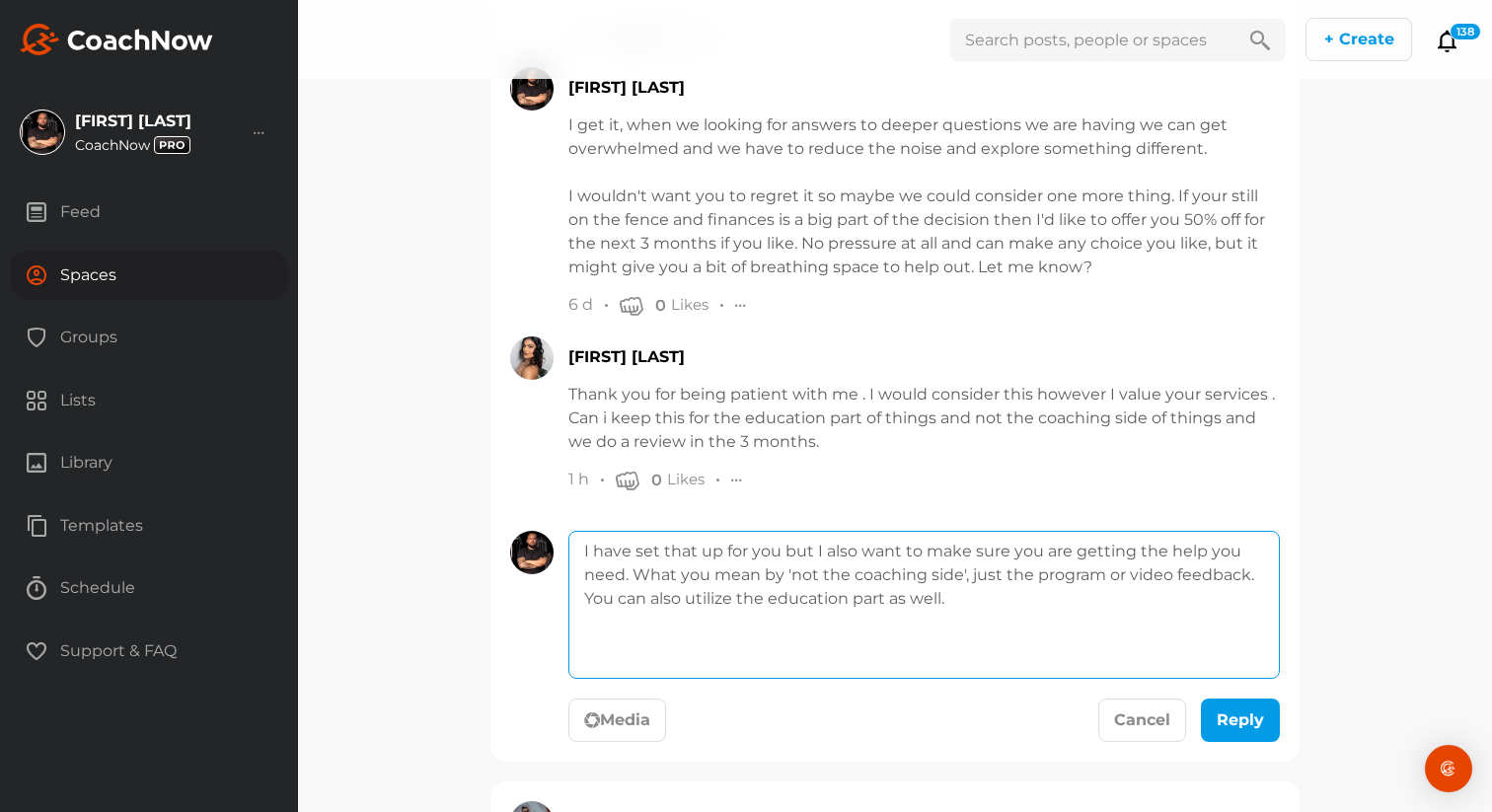 click on "I have set that up for you but I also want to make sure you are getting the help you need. What you mean by 'not the coaching side', just the program or video feedback. You can also utilize the education part as well." 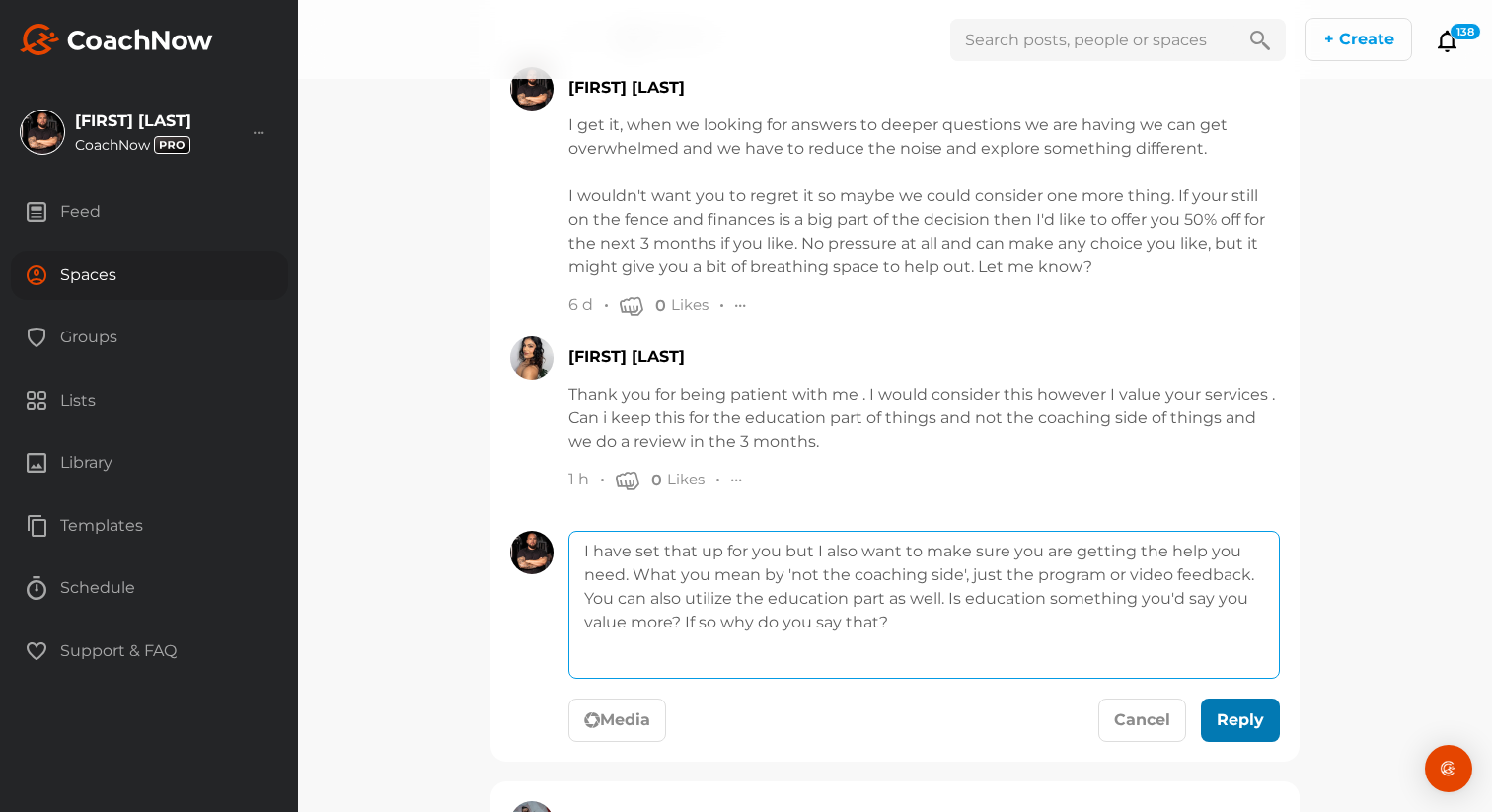 type on "I have set that up for you but I also want to make sure you are getting the help you need. What you mean by 'not the coaching side', just the program or video feedback. You can also utilize the education part as well. Is education something you'd say you value more? If so why do you say that?" 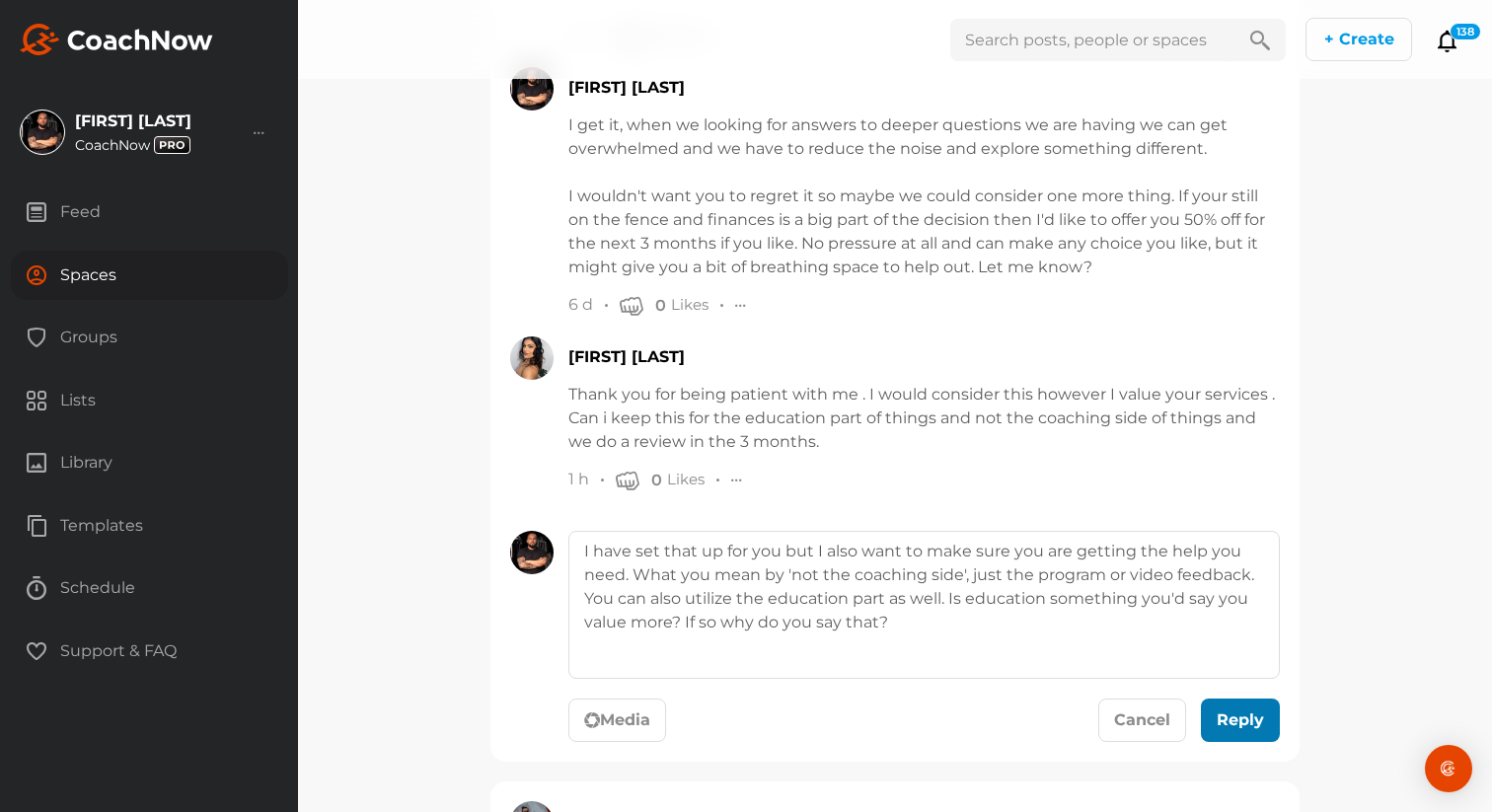 click 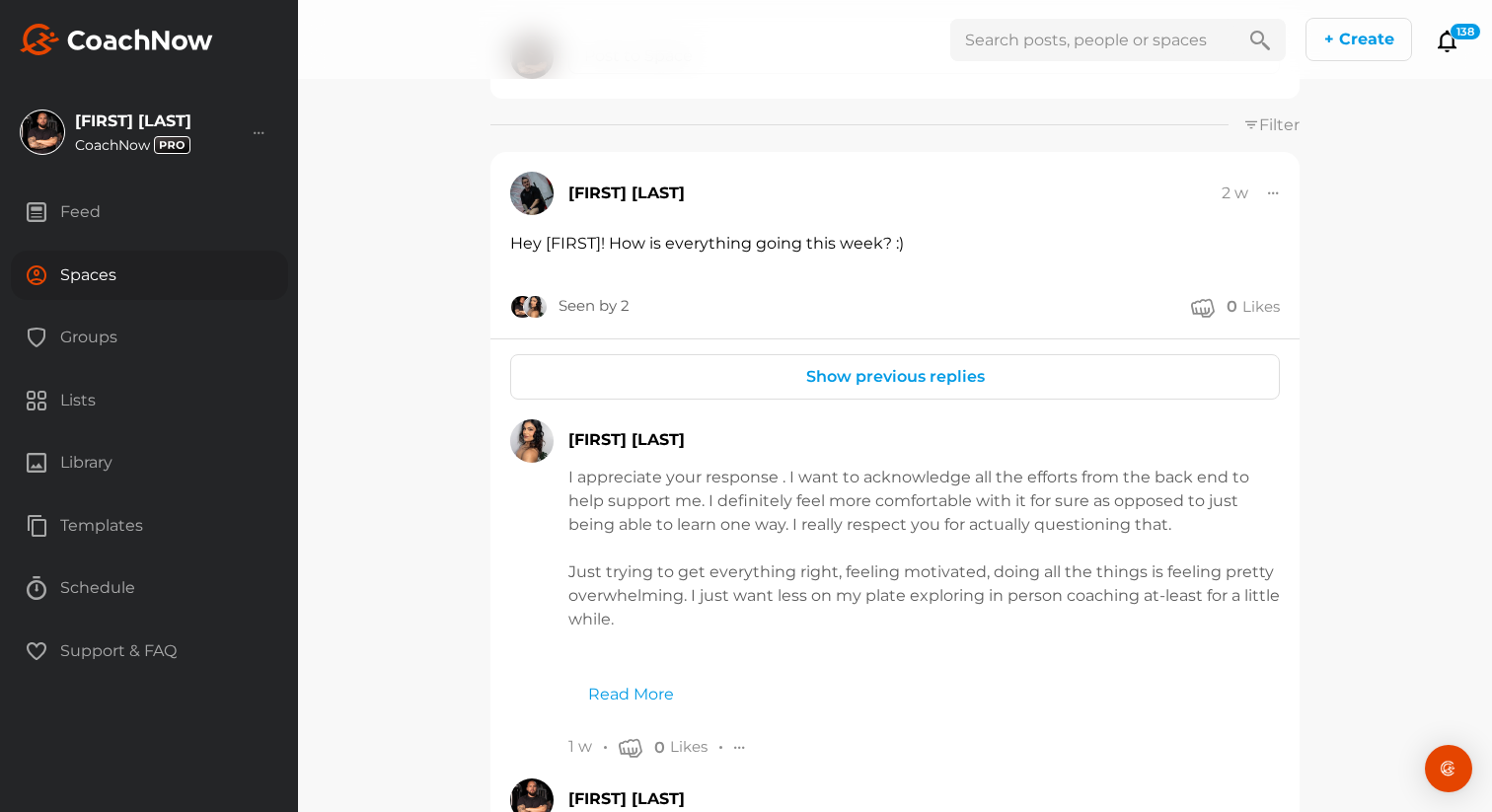 scroll, scrollTop: 250, scrollLeft: 0, axis: vertical 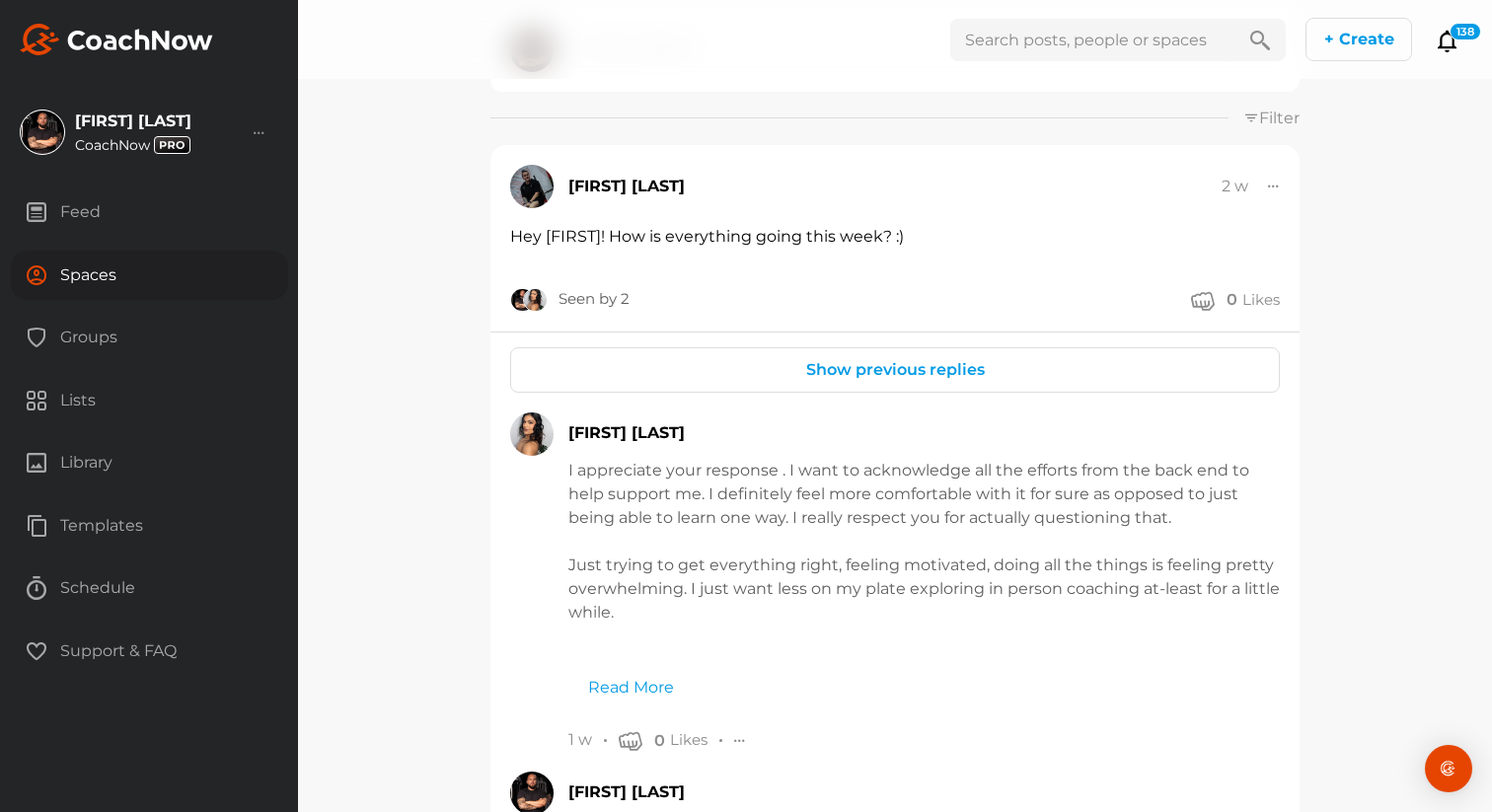 click on "Show previous replies" 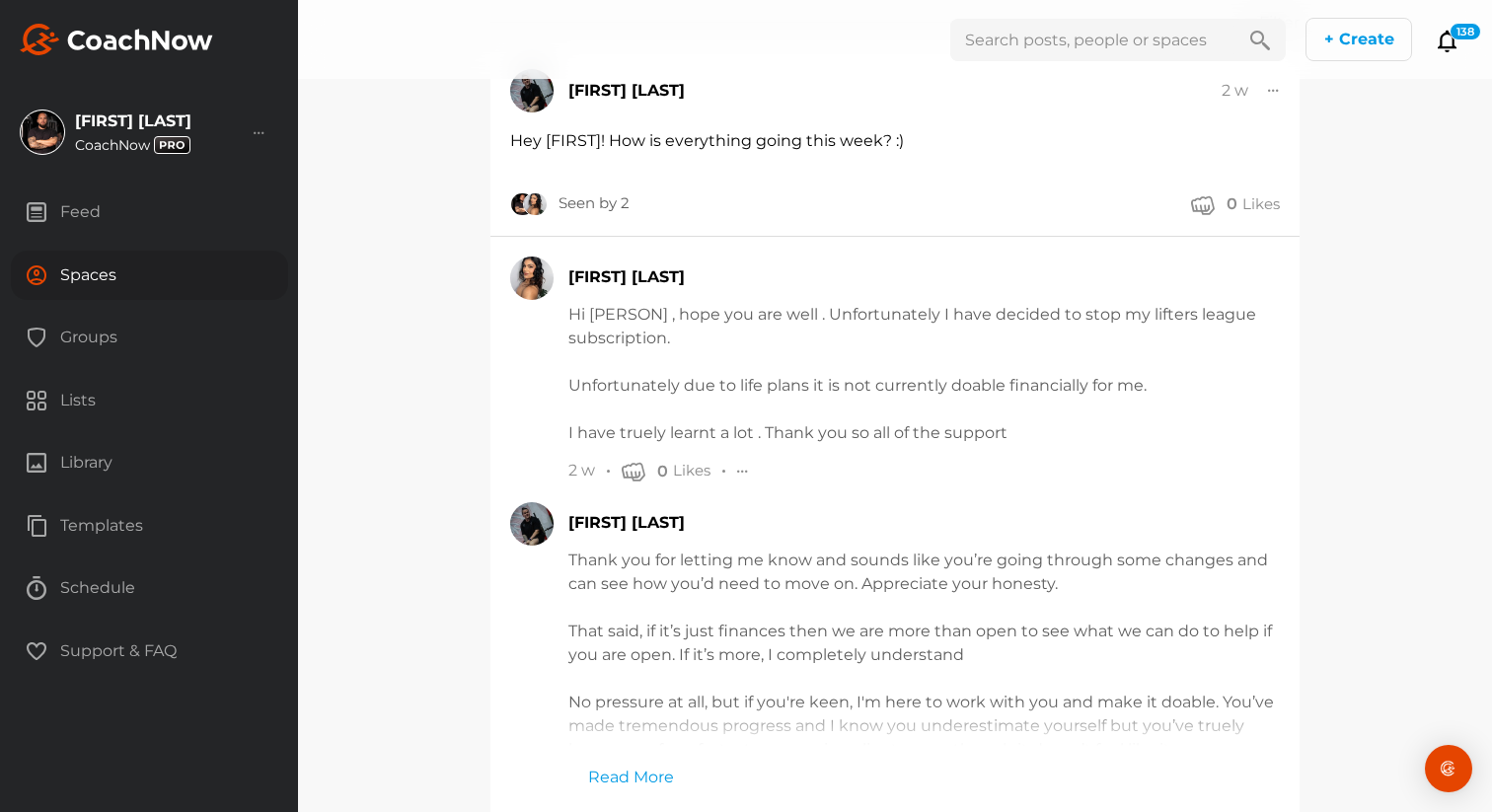scroll, scrollTop: 378, scrollLeft: 0, axis: vertical 